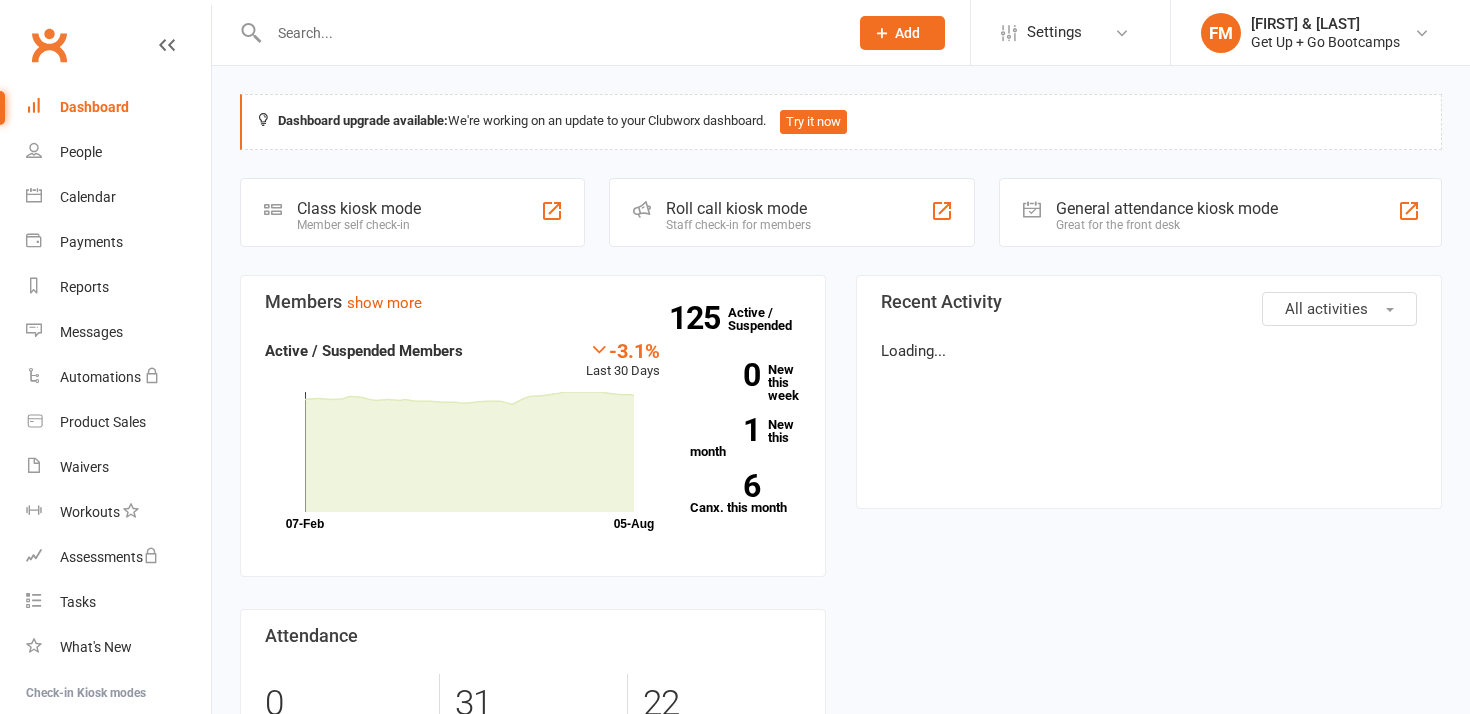 scroll, scrollTop: 0, scrollLeft: 0, axis: both 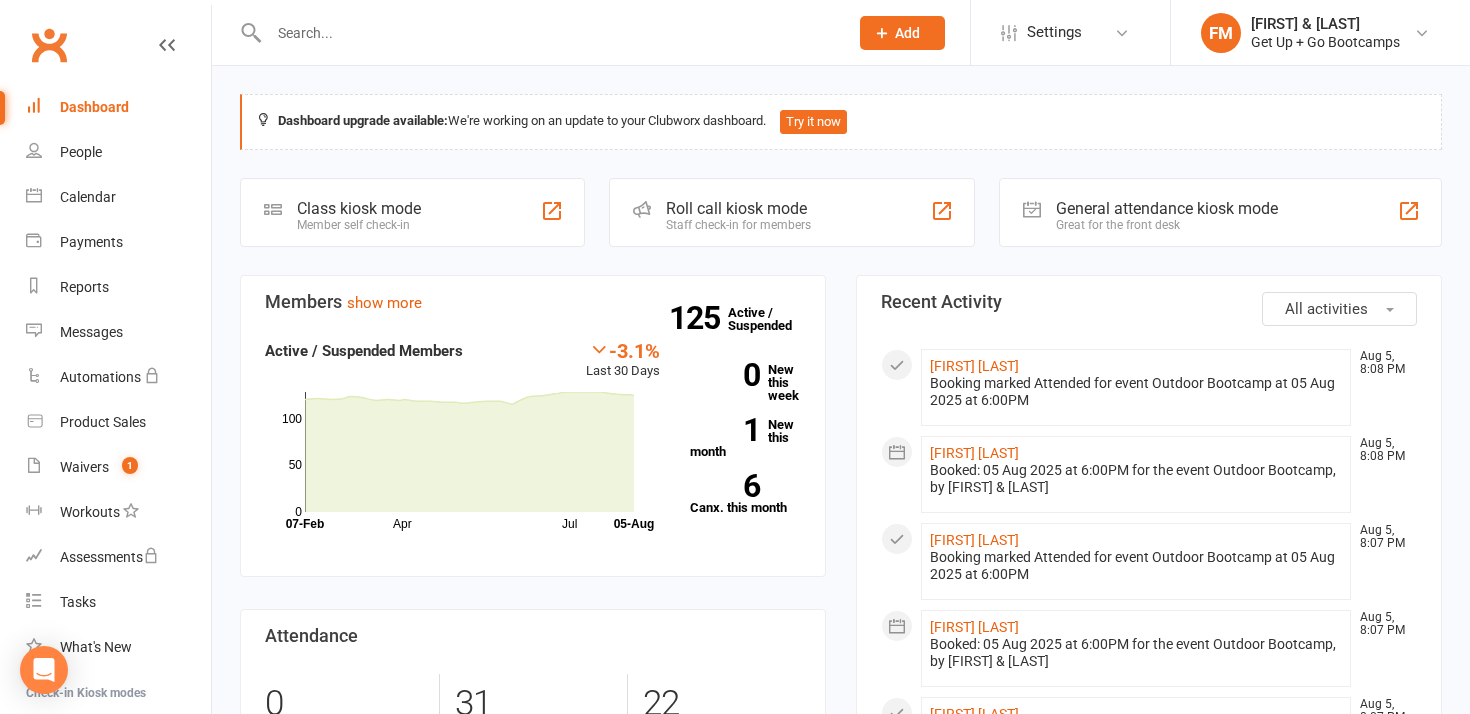click at bounding box center [548, 33] 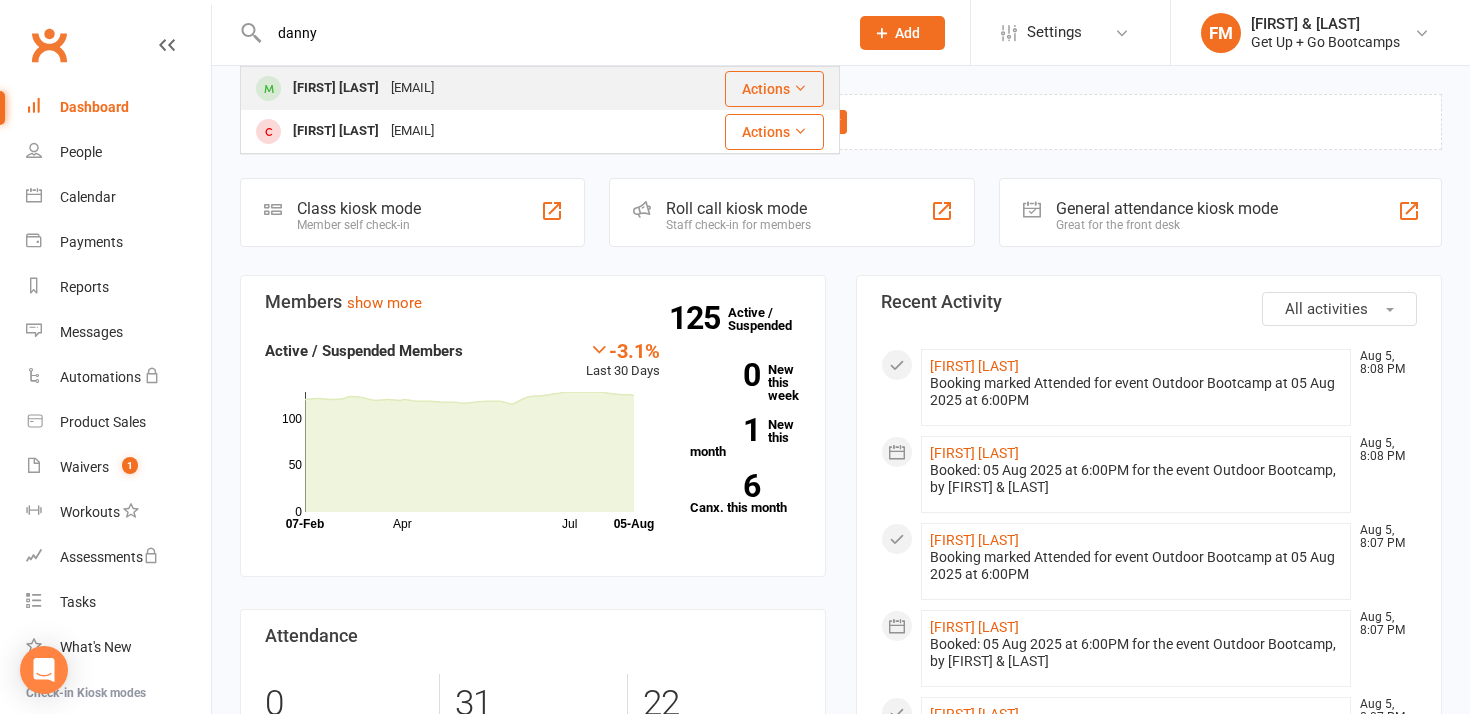 type on "danny" 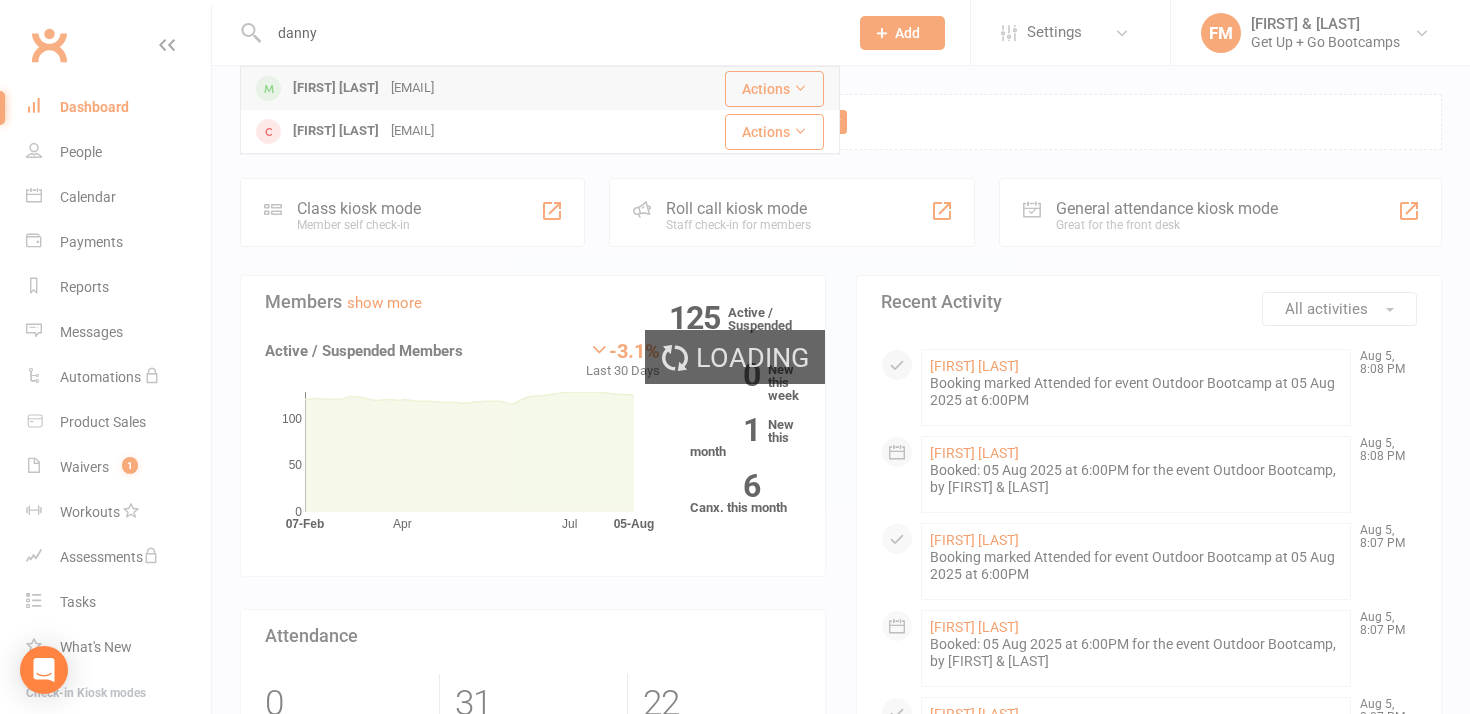 type 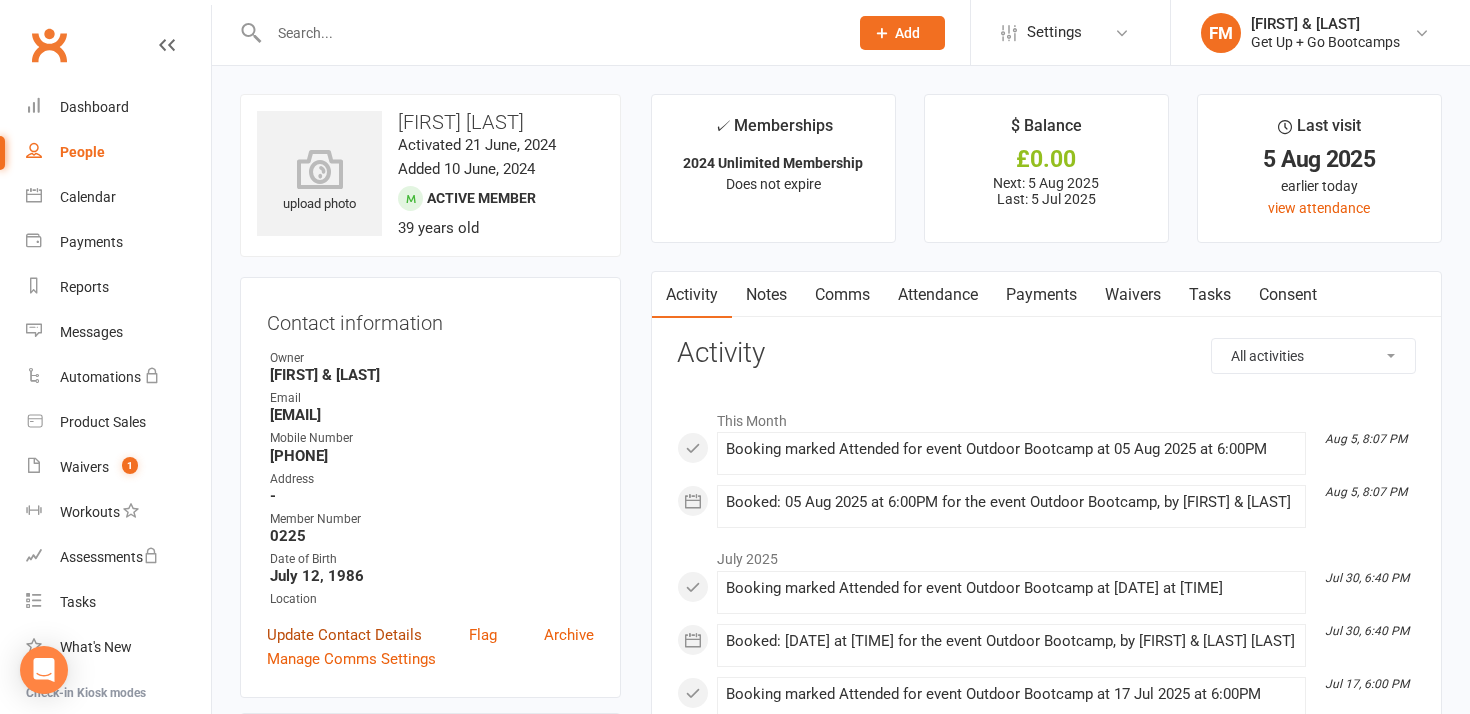 click on "Update Contact Details" at bounding box center (344, 635) 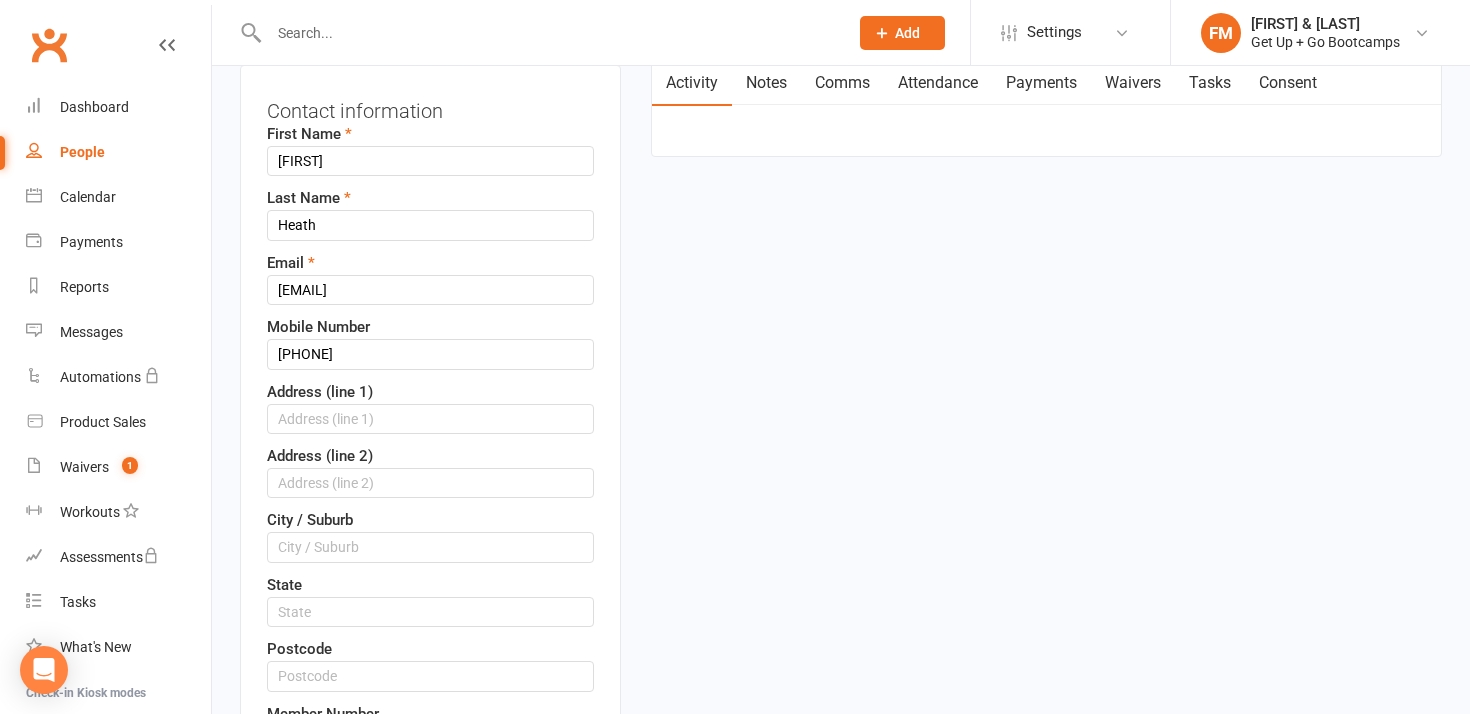 scroll, scrollTop: 278, scrollLeft: 0, axis: vertical 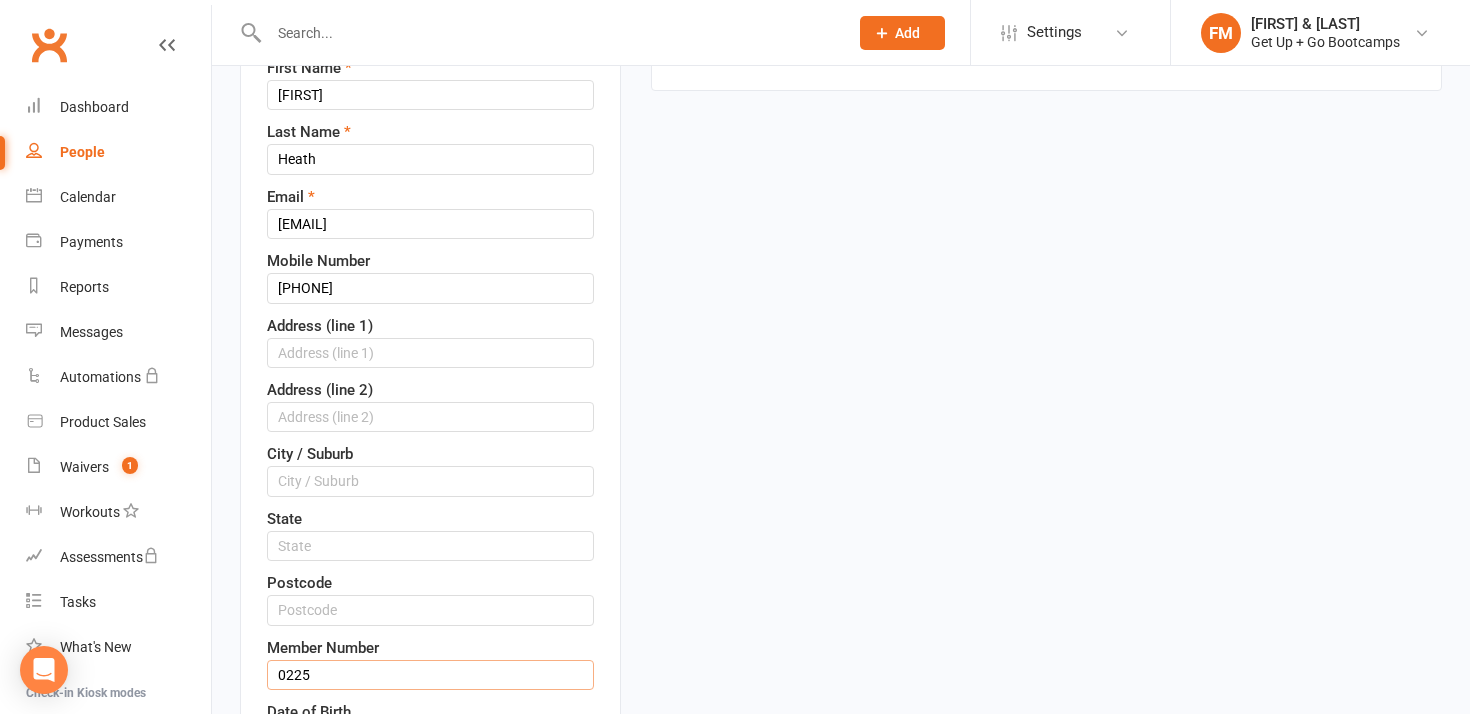 click on "0225" at bounding box center (430, 675) 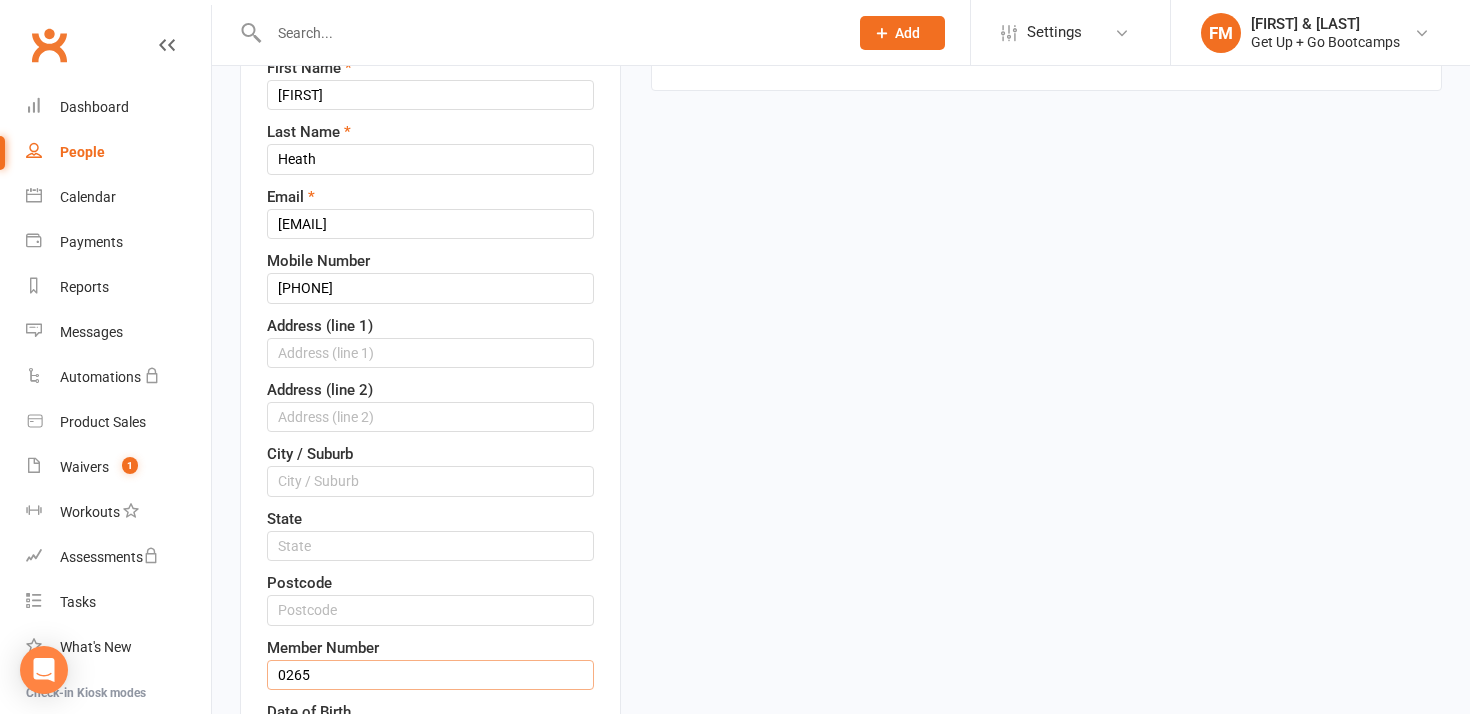 type on "0265" 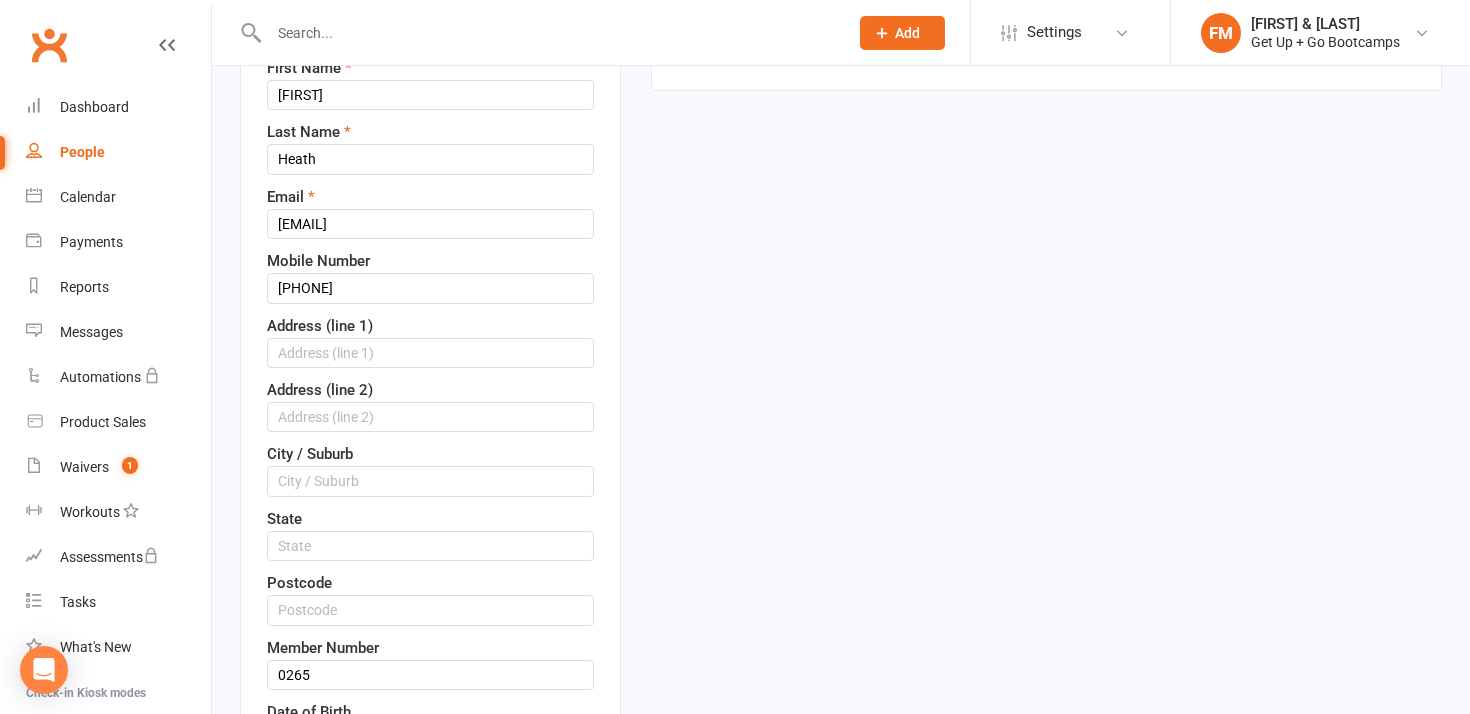 click on "Contact information First Name  [FIRST]
Last Name  [LAST]
Email  [EMAIL]
Mobile Number  [PHONE]
Address (line 1)
Address (line 2)
City / Suburb
State
Postcode
Member Number  0265
Date of Birth  12 Jul 1986
1981 - 2000
1981
1982
1983
1984
1985
1986
1987
1988
1989
1990
1991
1992
1993
1994
1995
1996
1997
1998
1999
2000
×
Owner  Select Owner [FIRST] & [LAST]
Location  Select Location The Kingston Academy
Save Cancel" at bounding box center (430, 483) 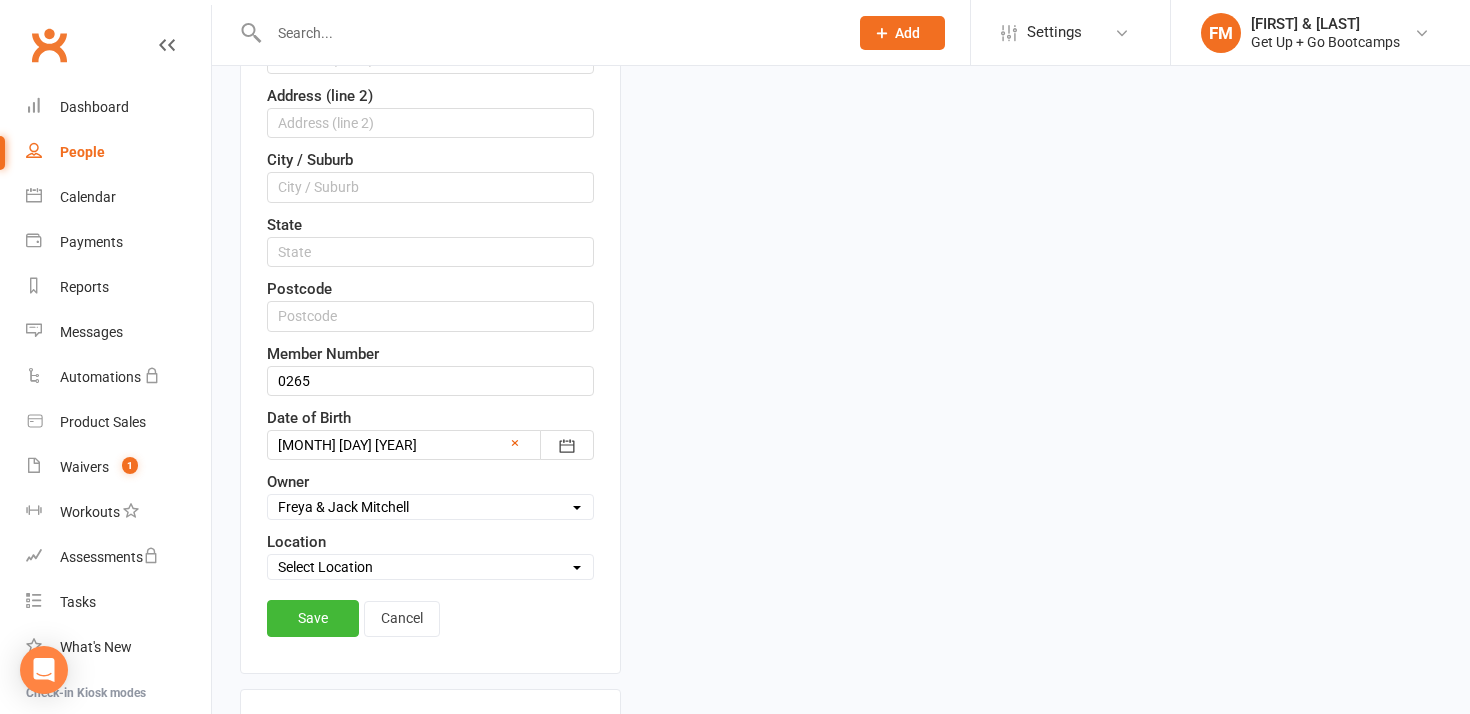 scroll, scrollTop: 598, scrollLeft: 0, axis: vertical 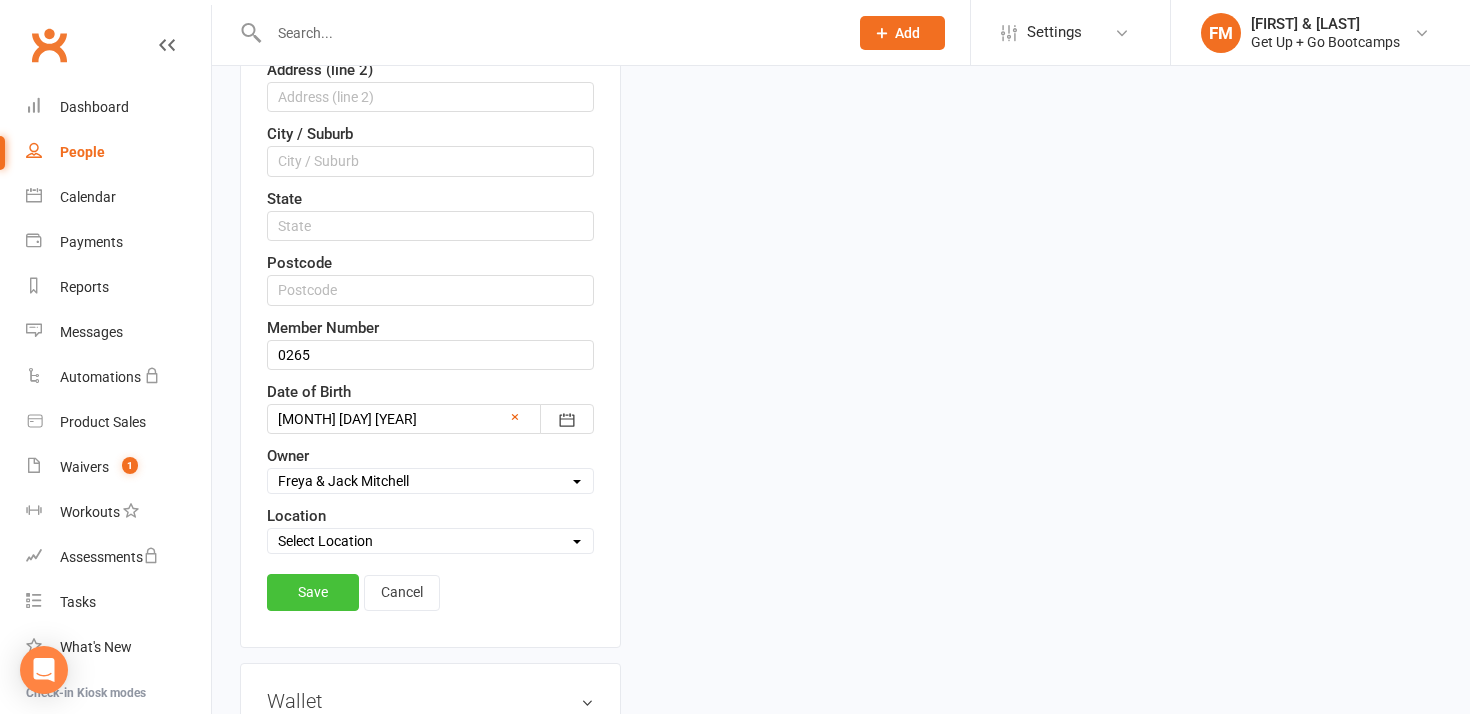 click on "Save" at bounding box center (313, 592) 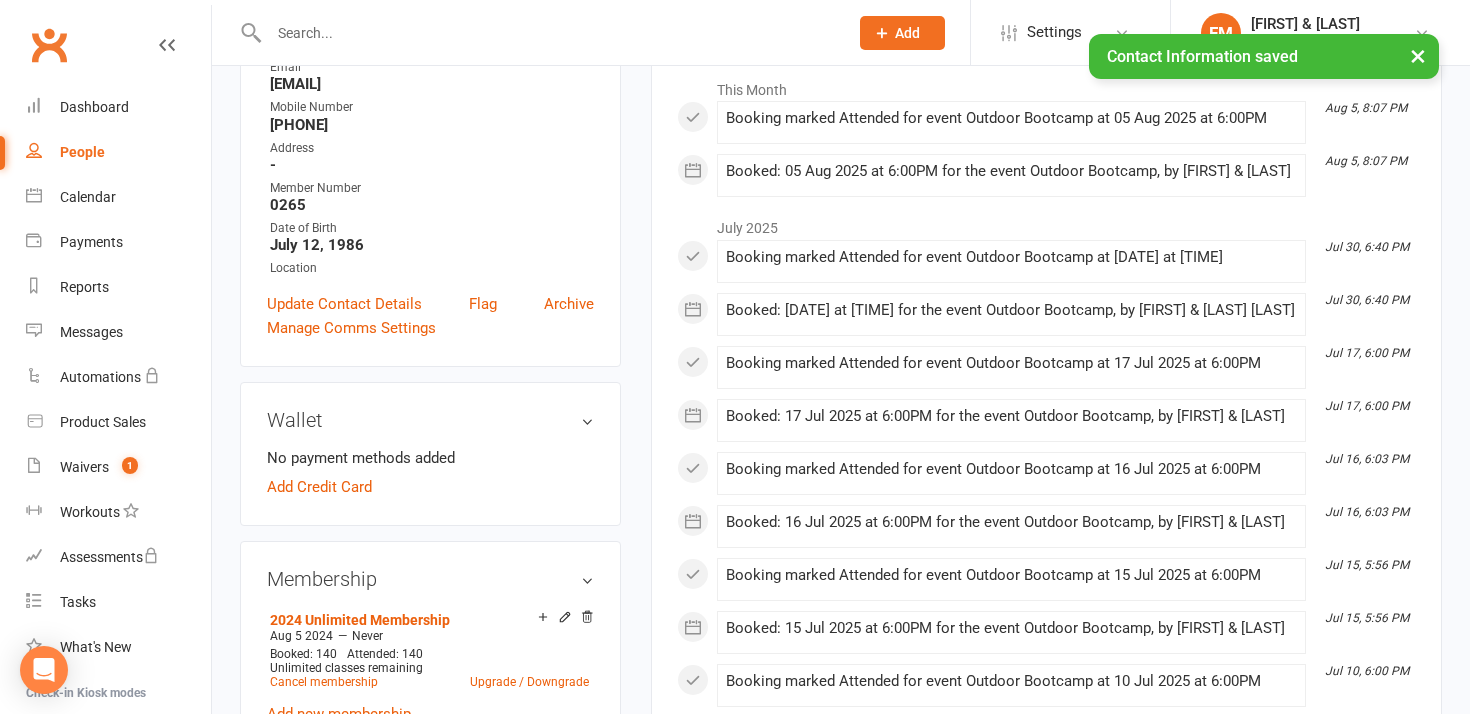 scroll, scrollTop: 326, scrollLeft: 0, axis: vertical 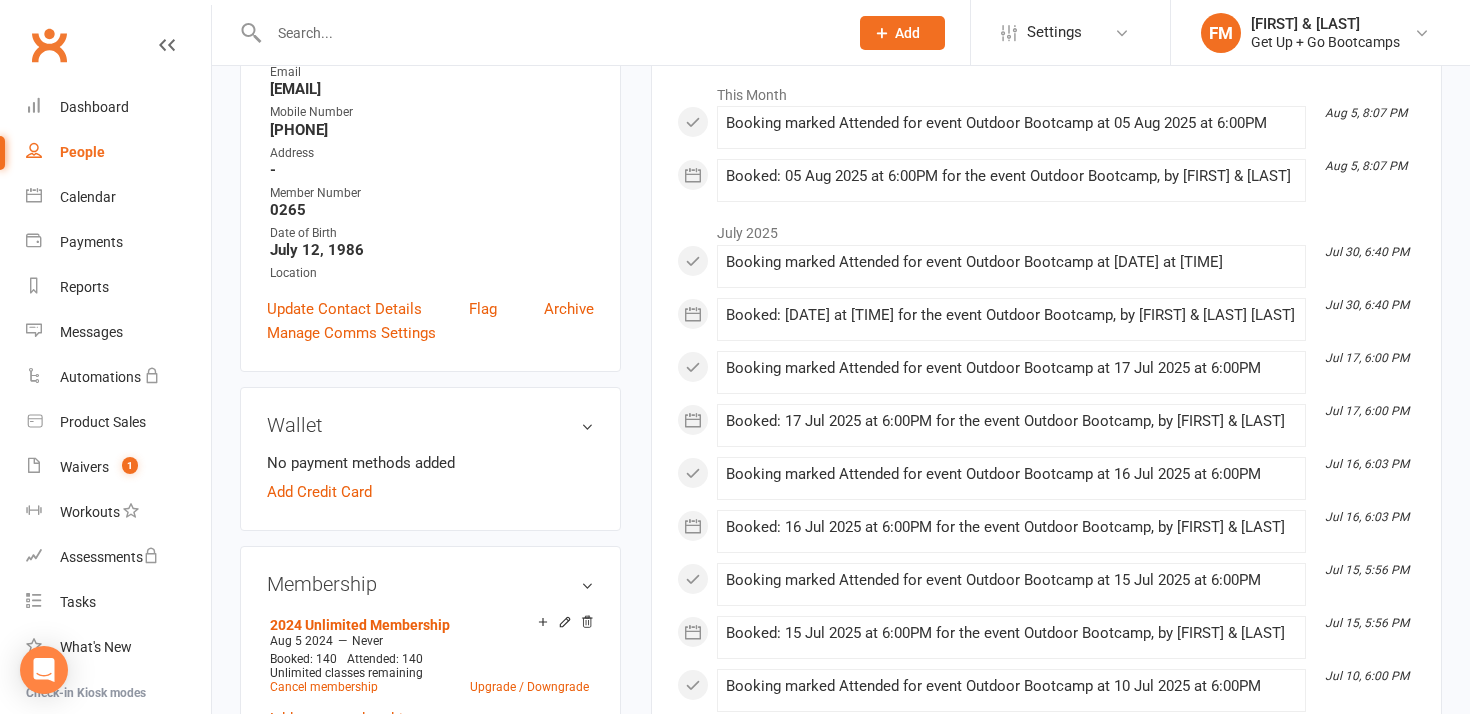 click at bounding box center [548, 33] 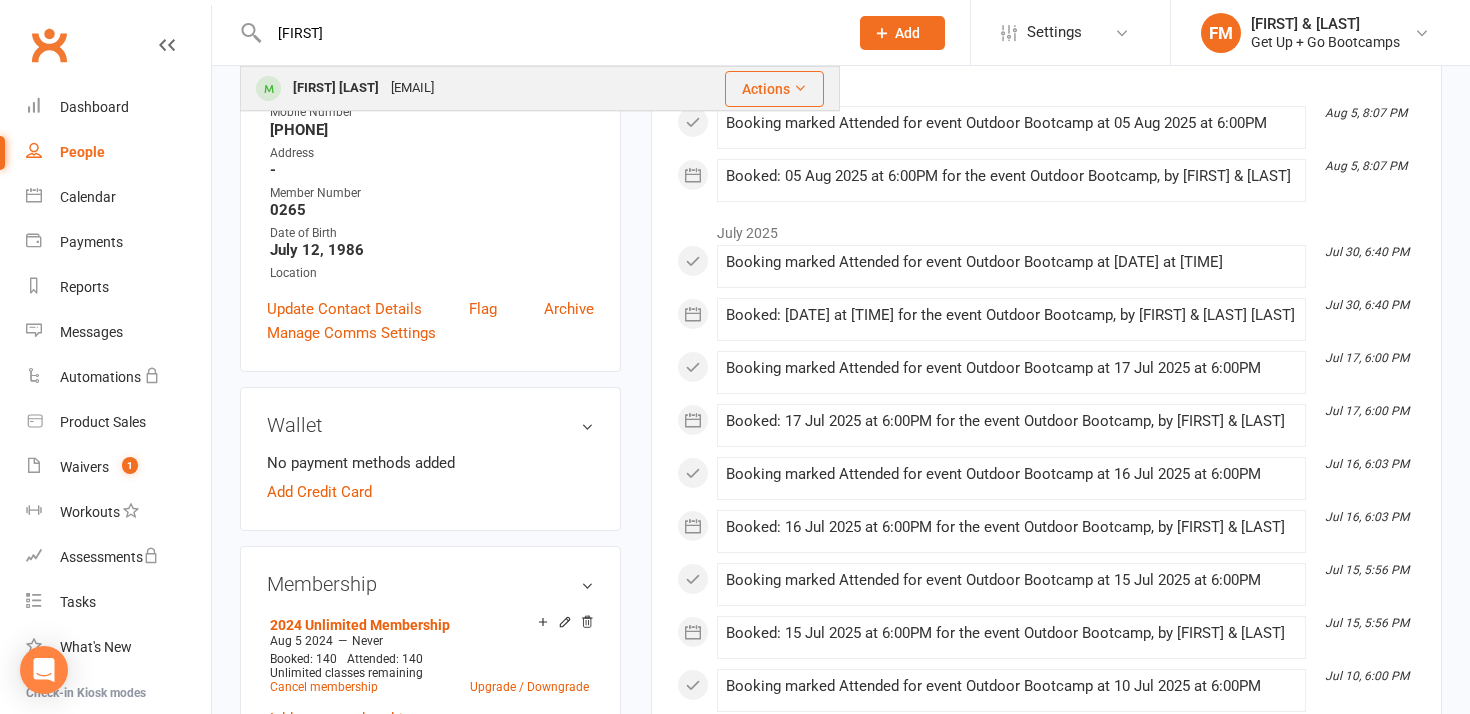type on "[FIRST]" 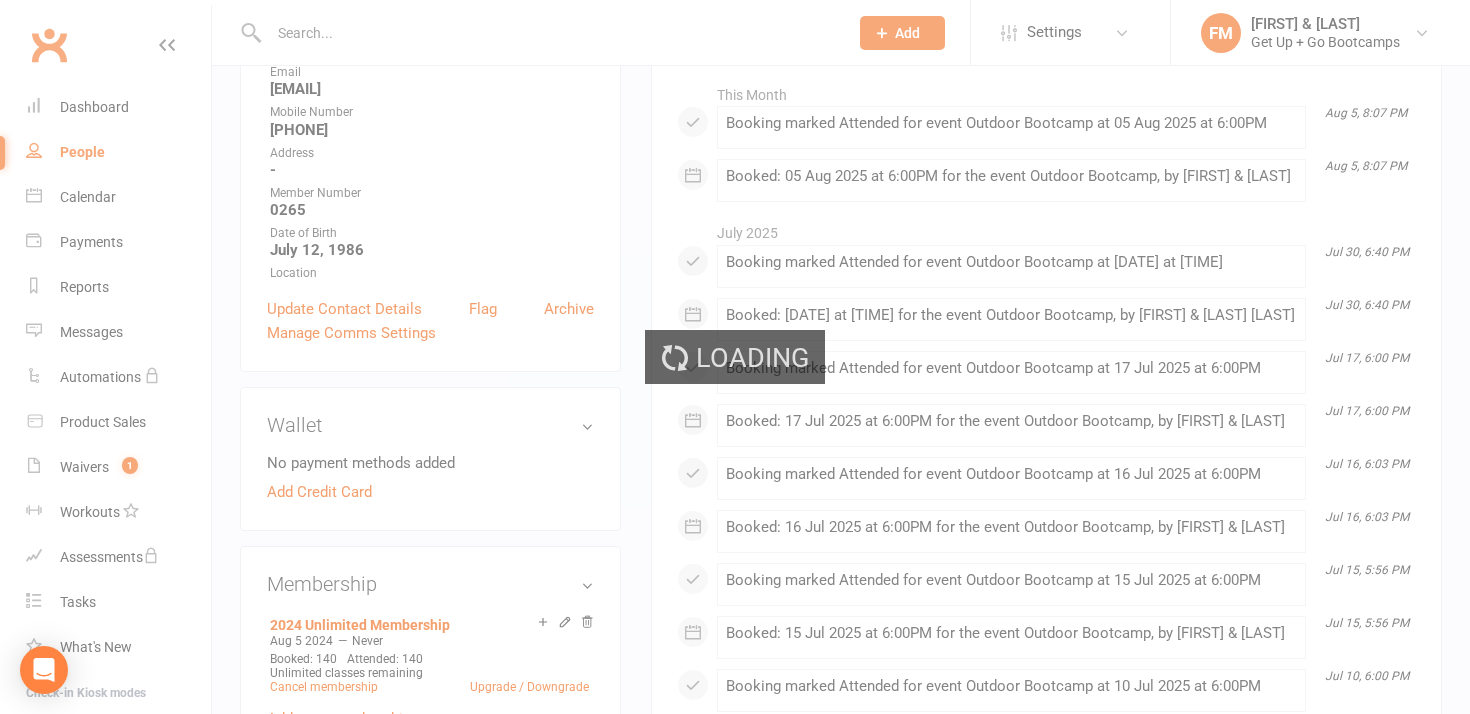 scroll, scrollTop: 0, scrollLeft: 0, axis: both 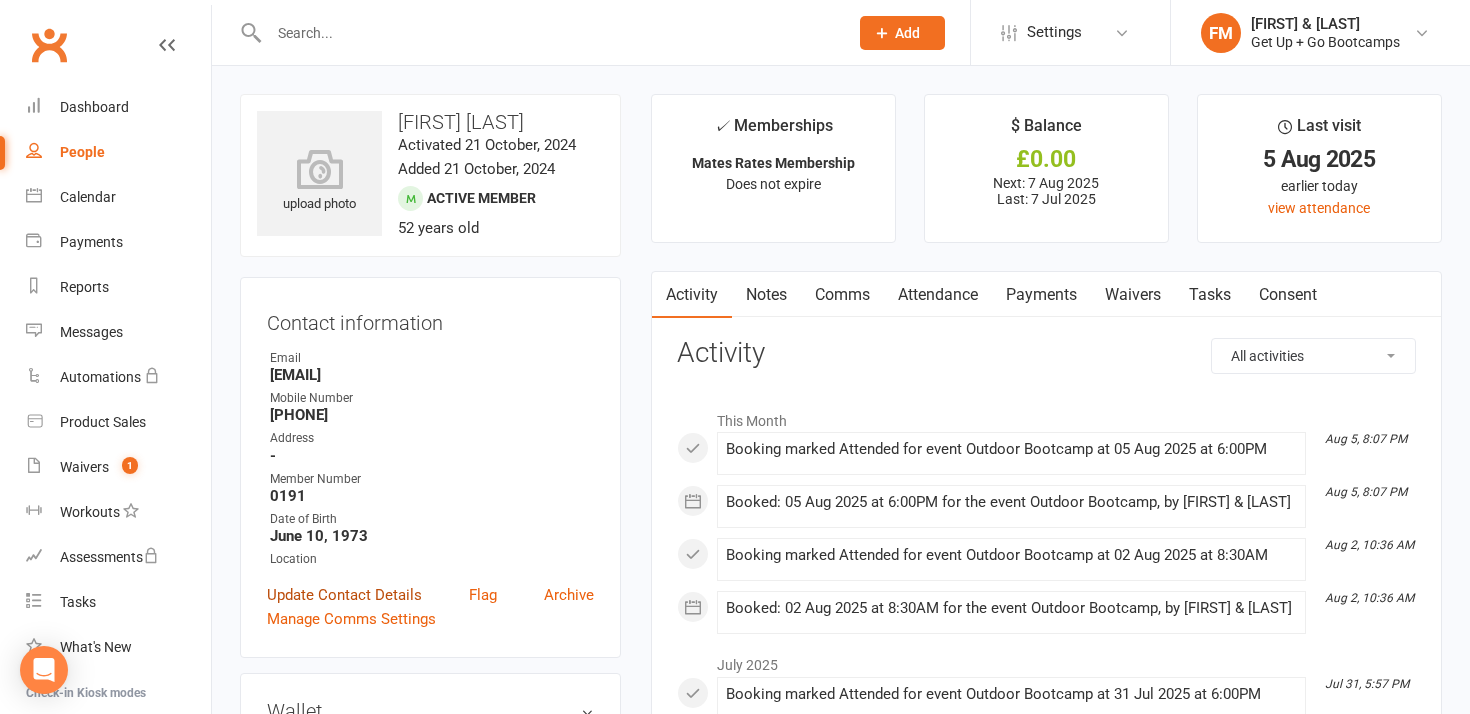 click on "Update Contact Details" at bounding box center [344, 595] 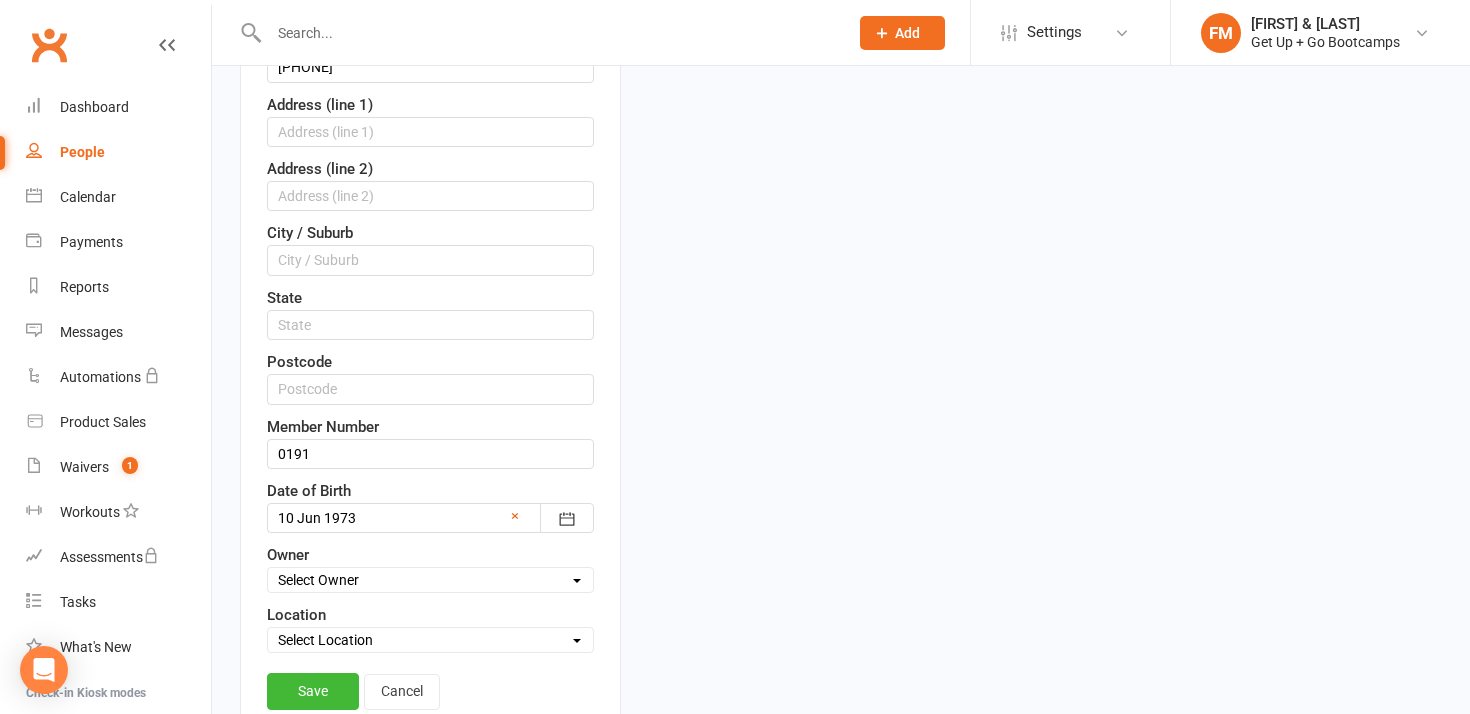 scroll, scrollTop: 532, scrollLeft: 0, axis: vertical 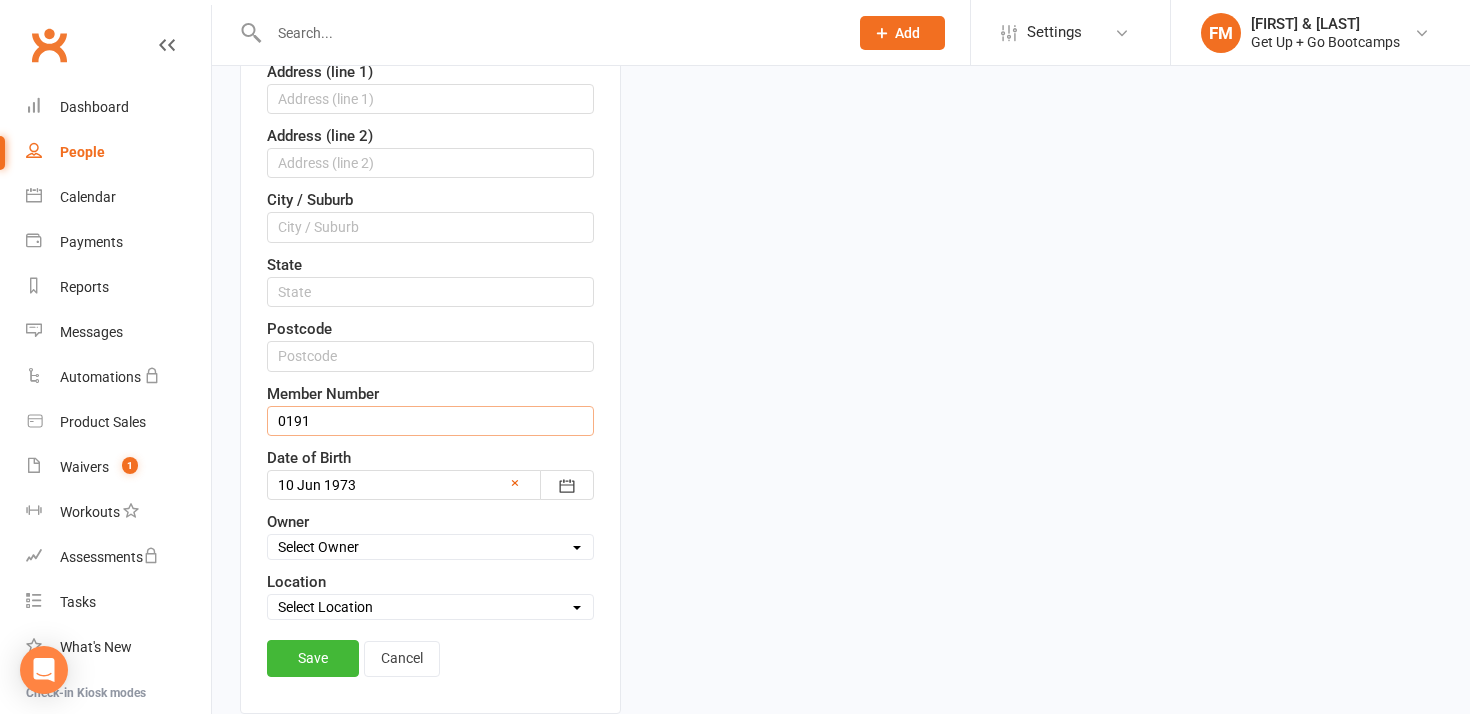 click on "0191" at bounding box center (430, 421) 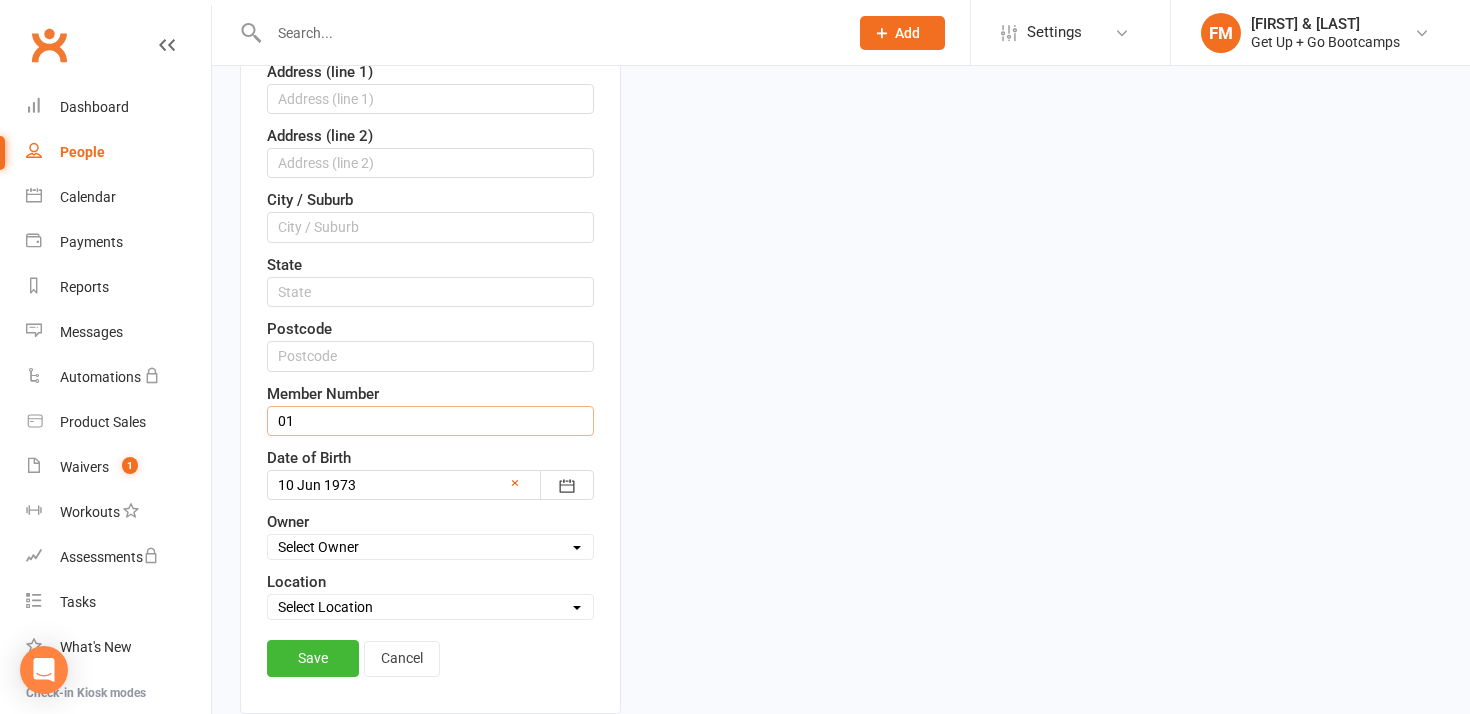 type on "0" 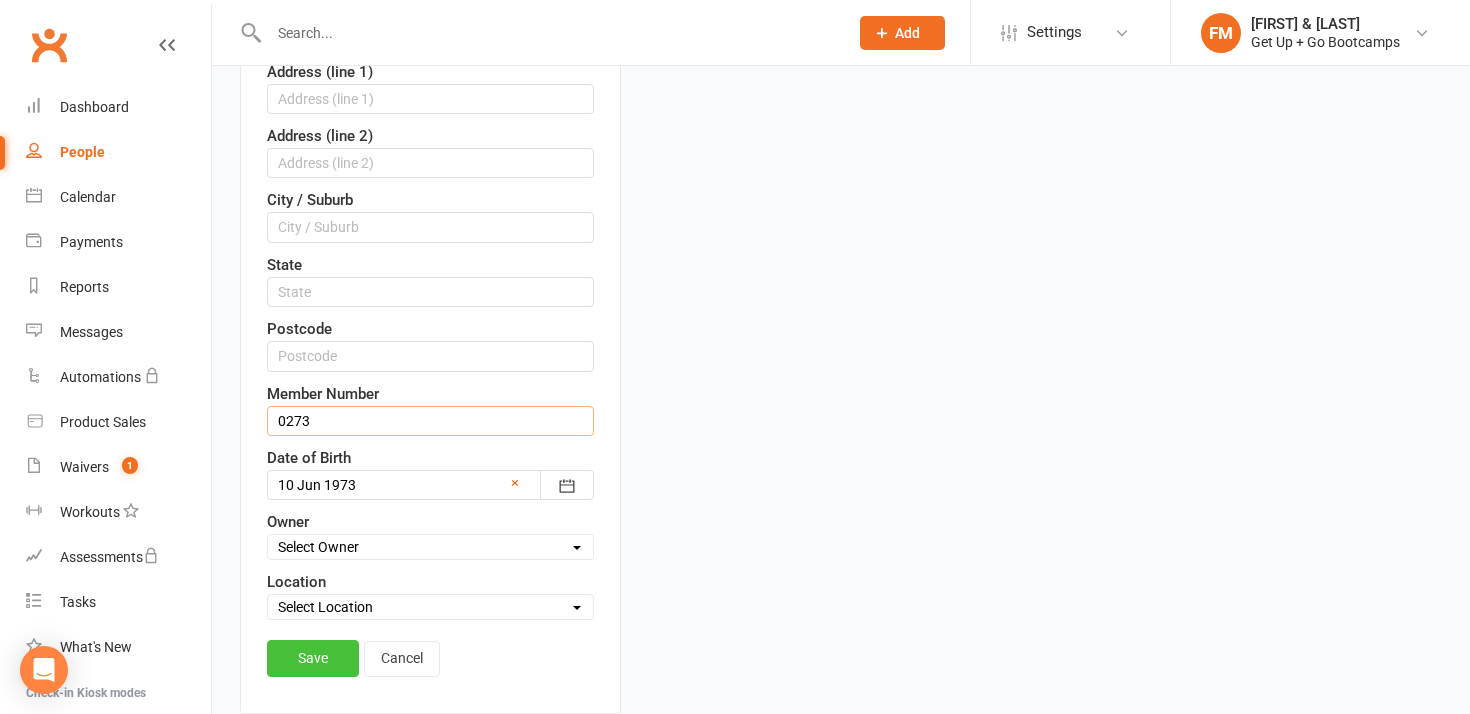 type on "0273" 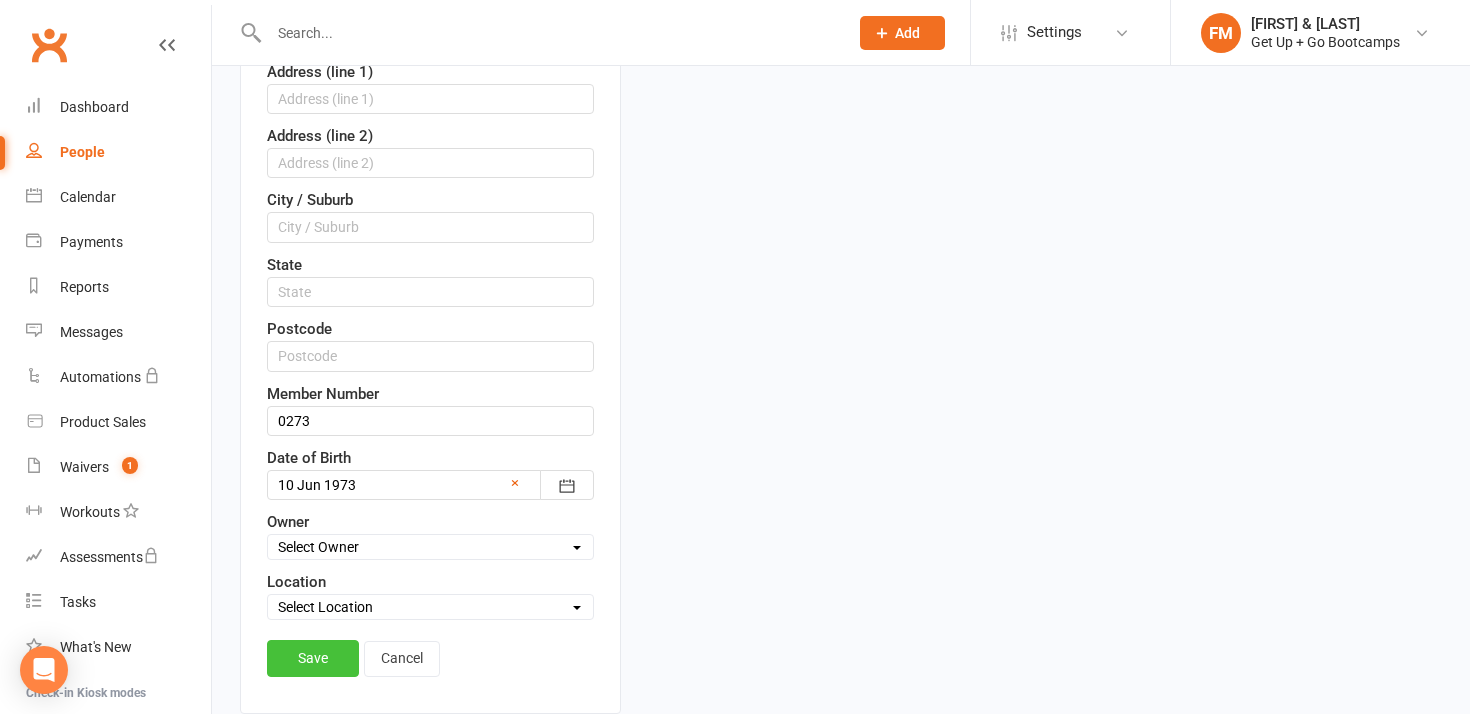 click on "Save" at bounding box center (313, 658) 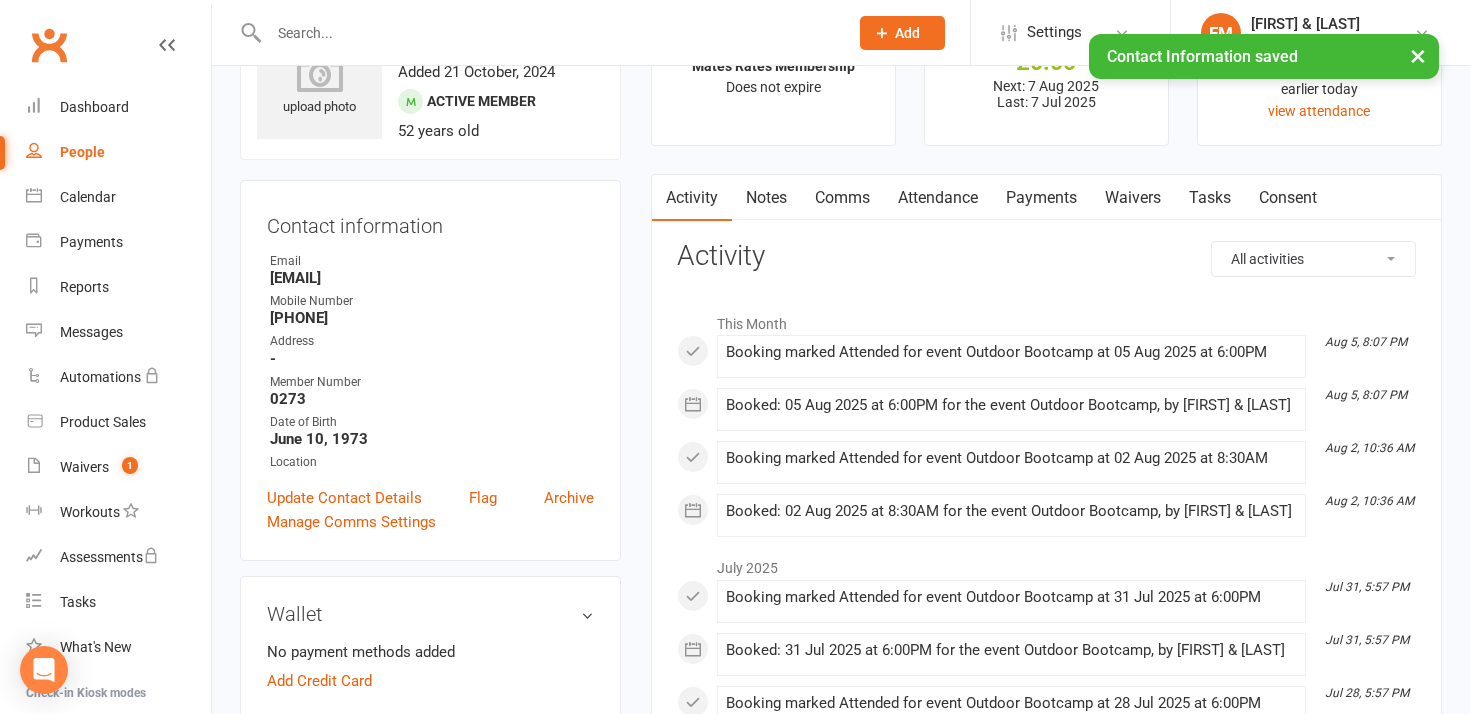 scroll, scrollTop: 0, scrollLeft: 0, axis: both 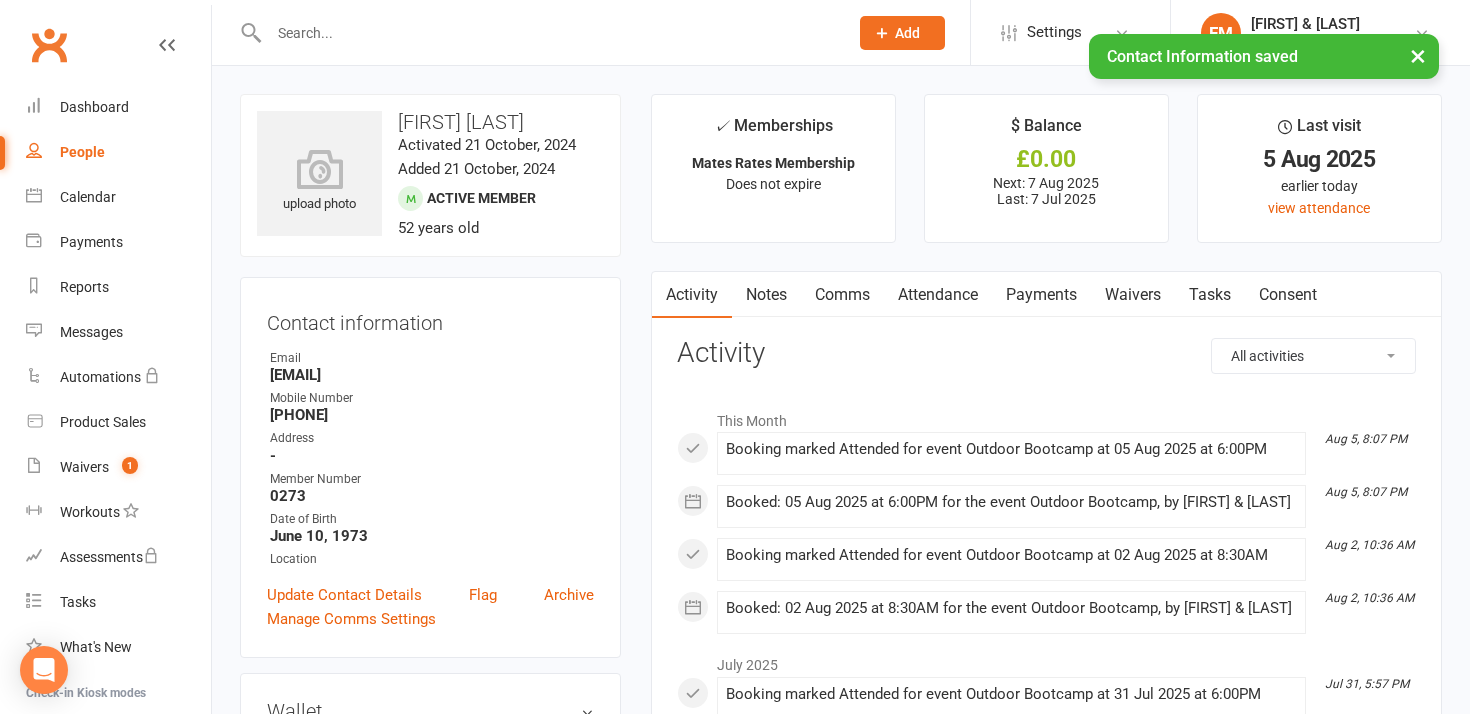click at bounding box center [548, 33] 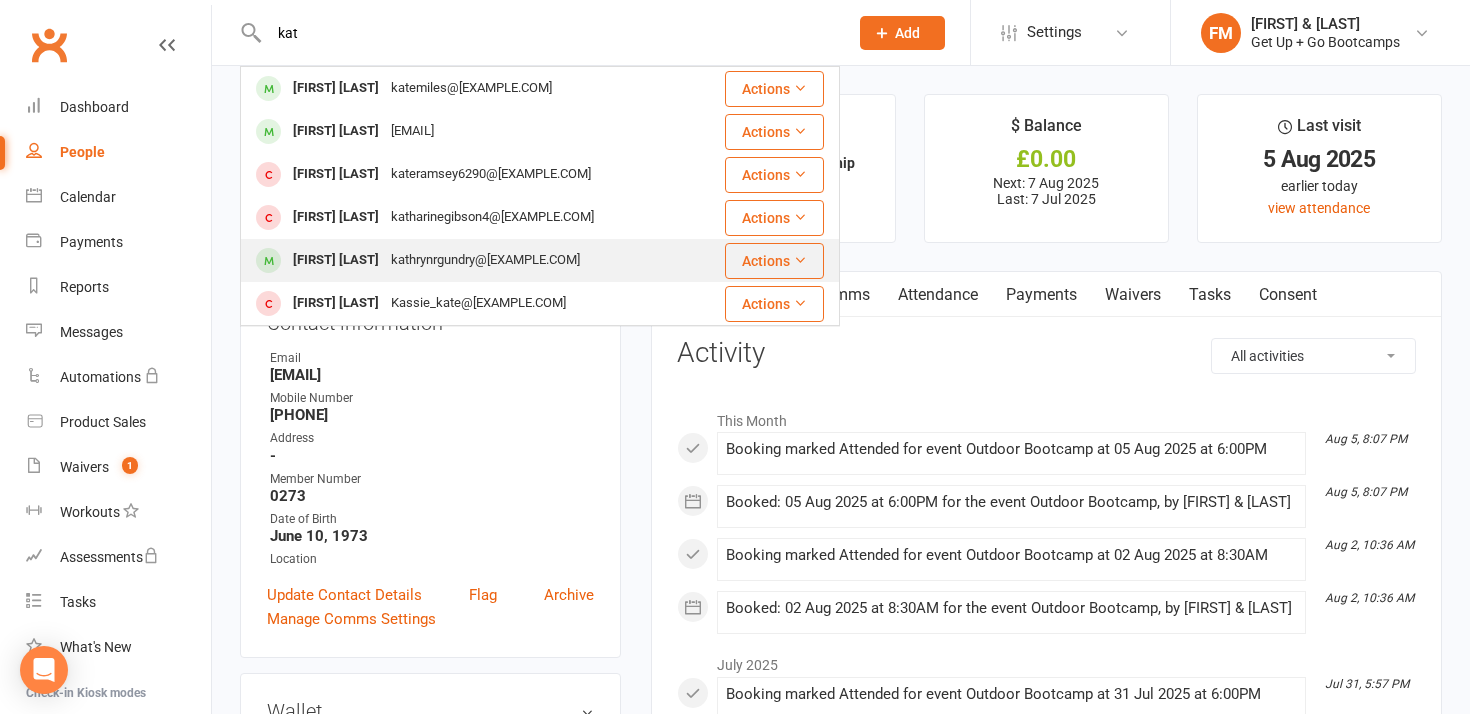 type on "kat" 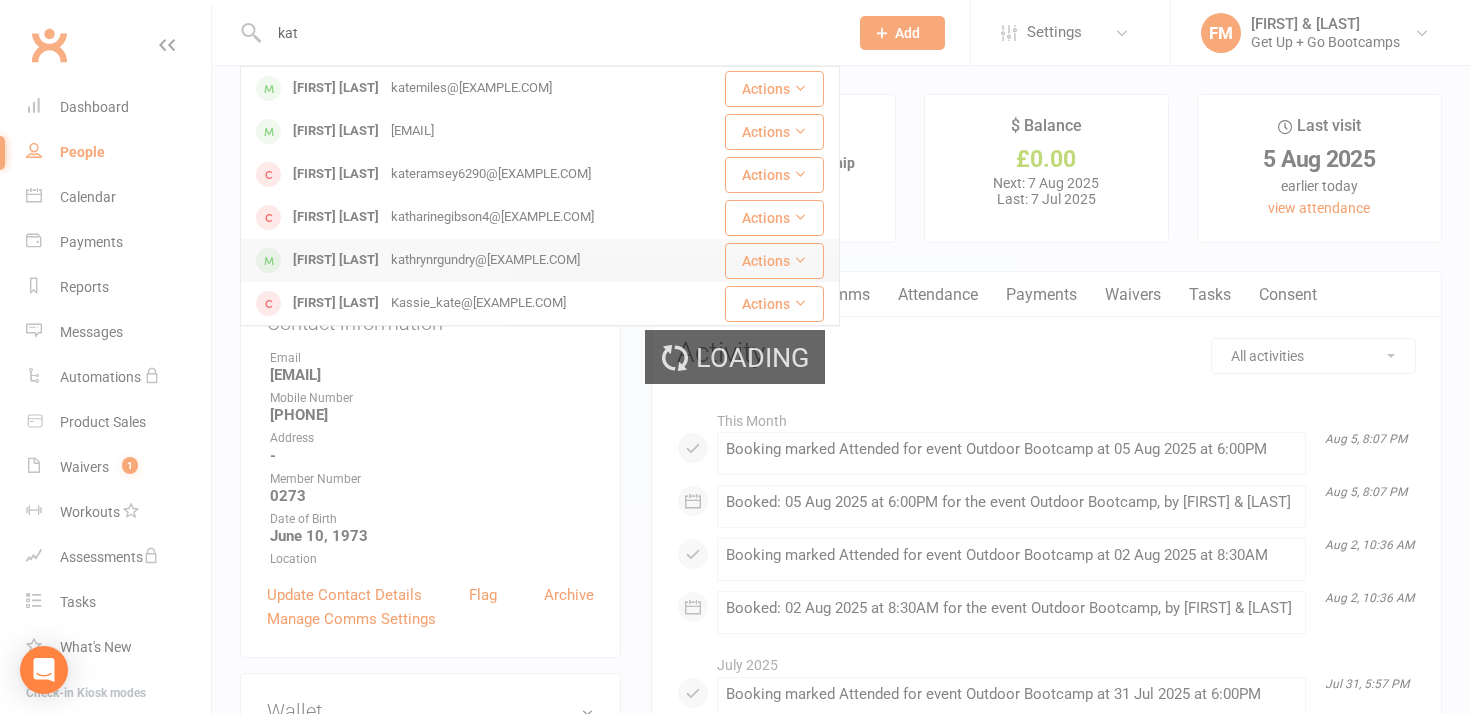 type 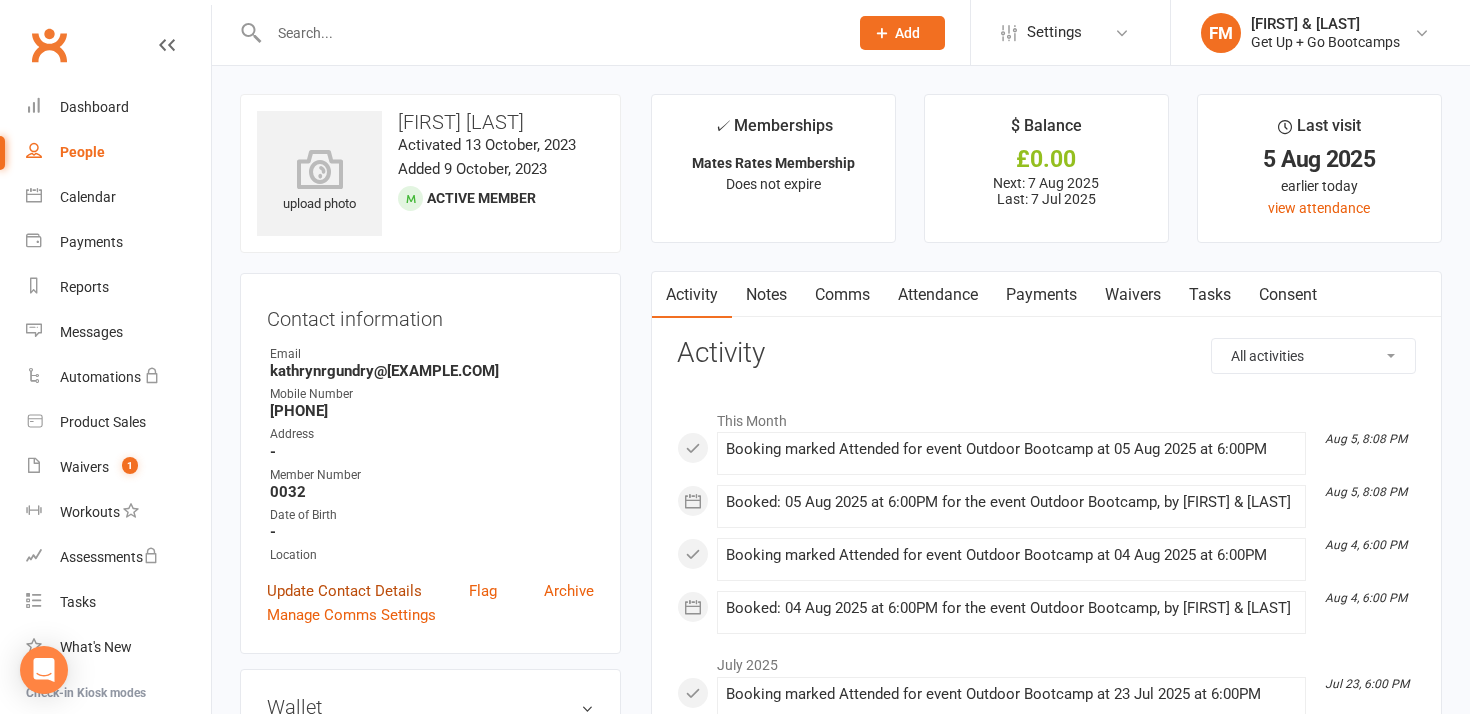 click on "Update Contact Details" at bounding box center (344, 591) 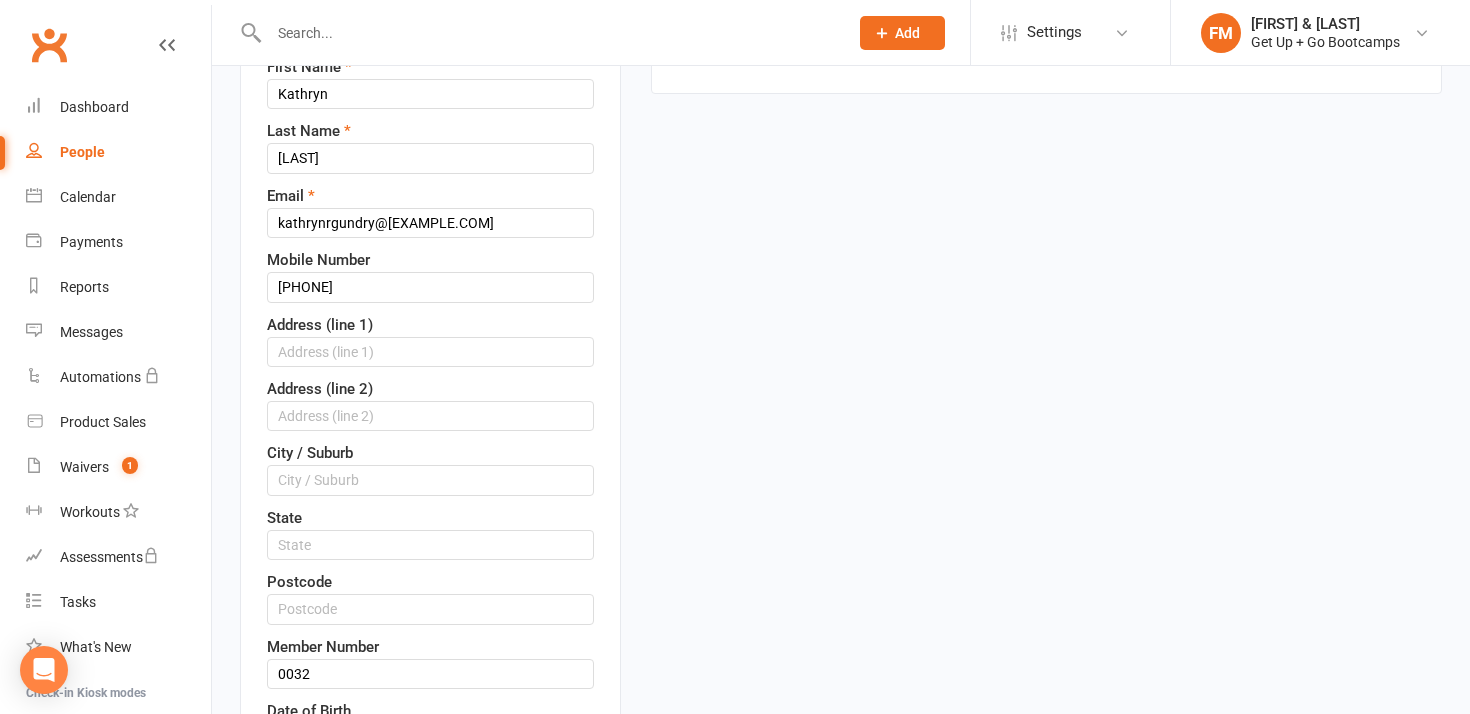 scroll, scrollTop: 354, scrollLeft: 0, axis: vertical 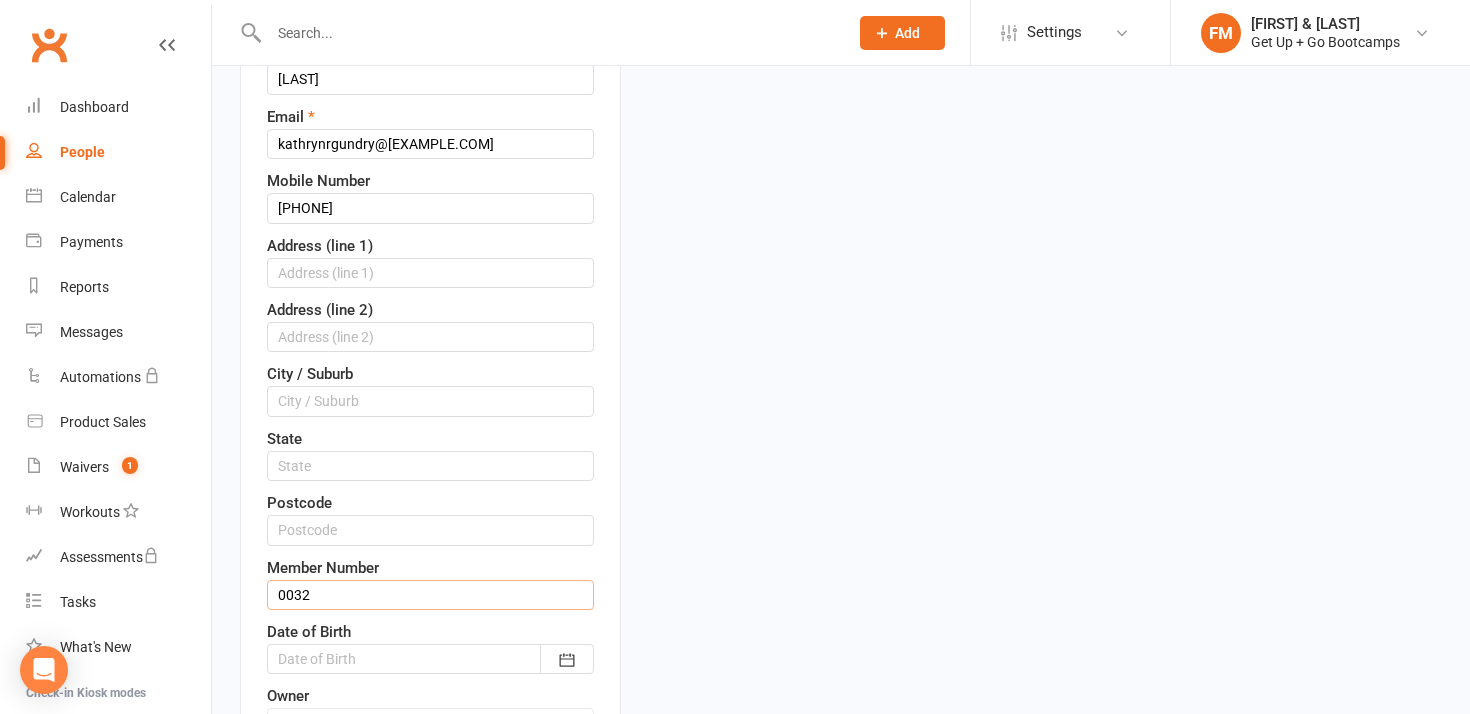 click on "0032" at bounding box center (430, 595) 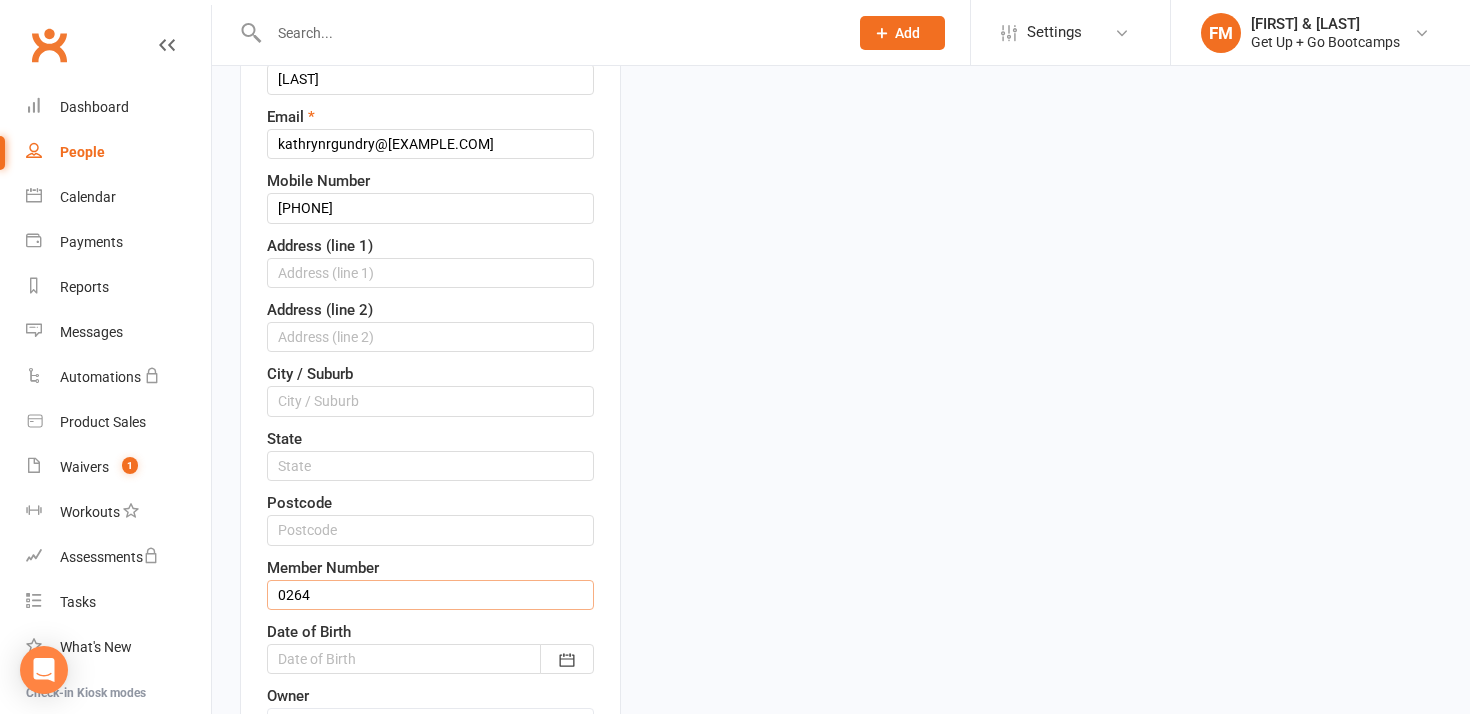 type on "0264" 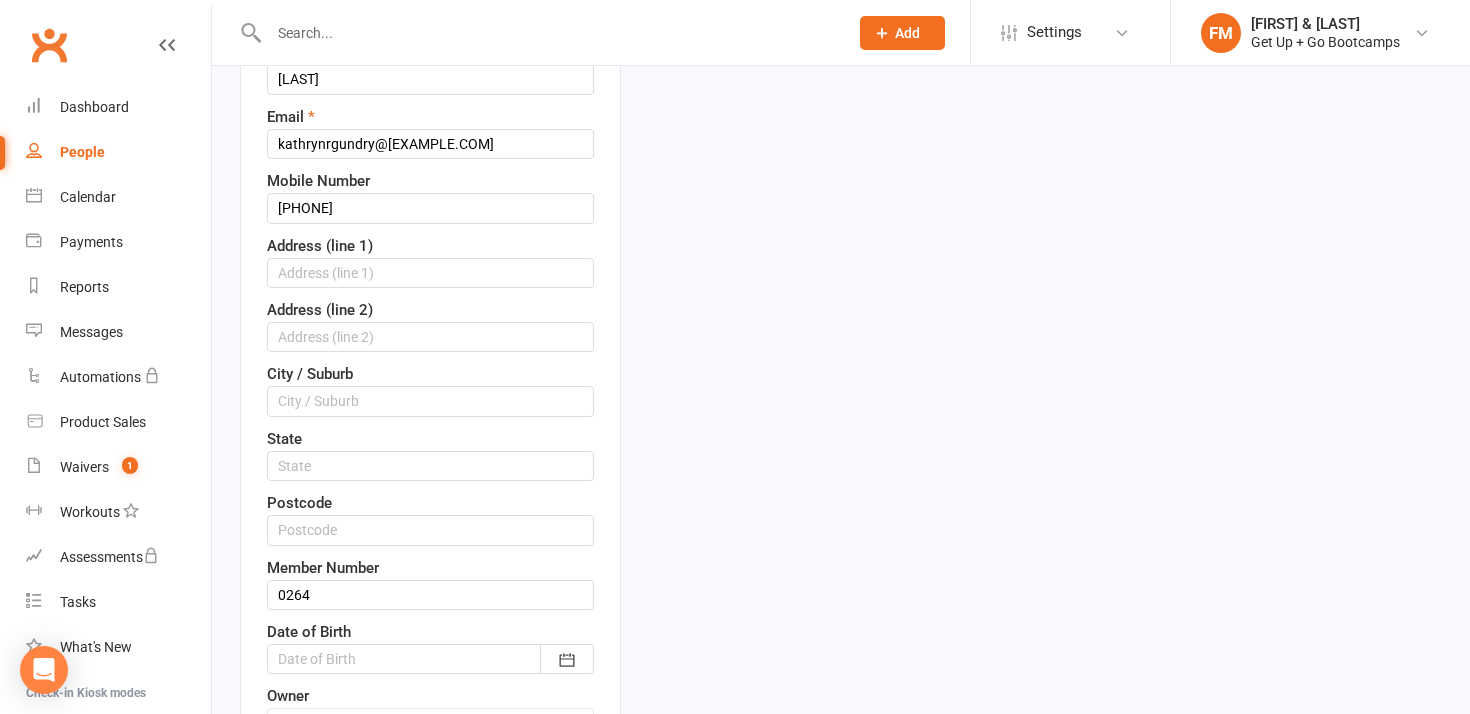 click on "upload photo [FIRST] [LAST] Activated 13 October, 2023 Added 9 October, 2023   Active member Contact information First Name  [FIRST]
Last Name  [LAST]
Email  [EMAIL]
Mobile Number  [PHONE]
Address (line 1)
Address (line 2)
City / Suburb
State
Postcode
Member Number  0264
Date of Birth
2021 - 2040
2021
2022
2023
2024
2025
2026
2027
2028
2029
2030
2031
2032
2033
2034
2035
2036
2037
2038
2039
2040
Owner  Select Owner [FIRST] & [LAST]
Location  Select Location
Save" at bounding box center [841, 844] 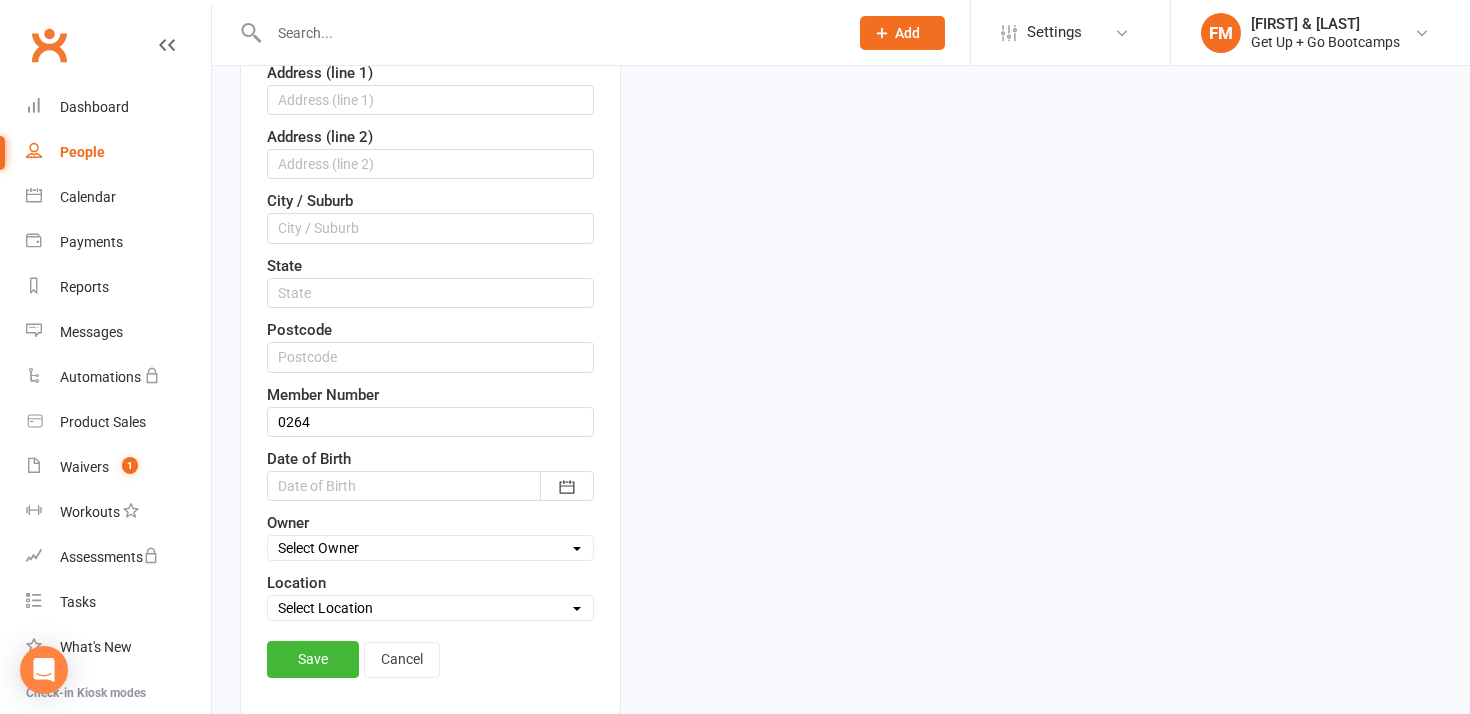 scroll, scrollTop: 562, scrollLeft: 0, axis: vertical 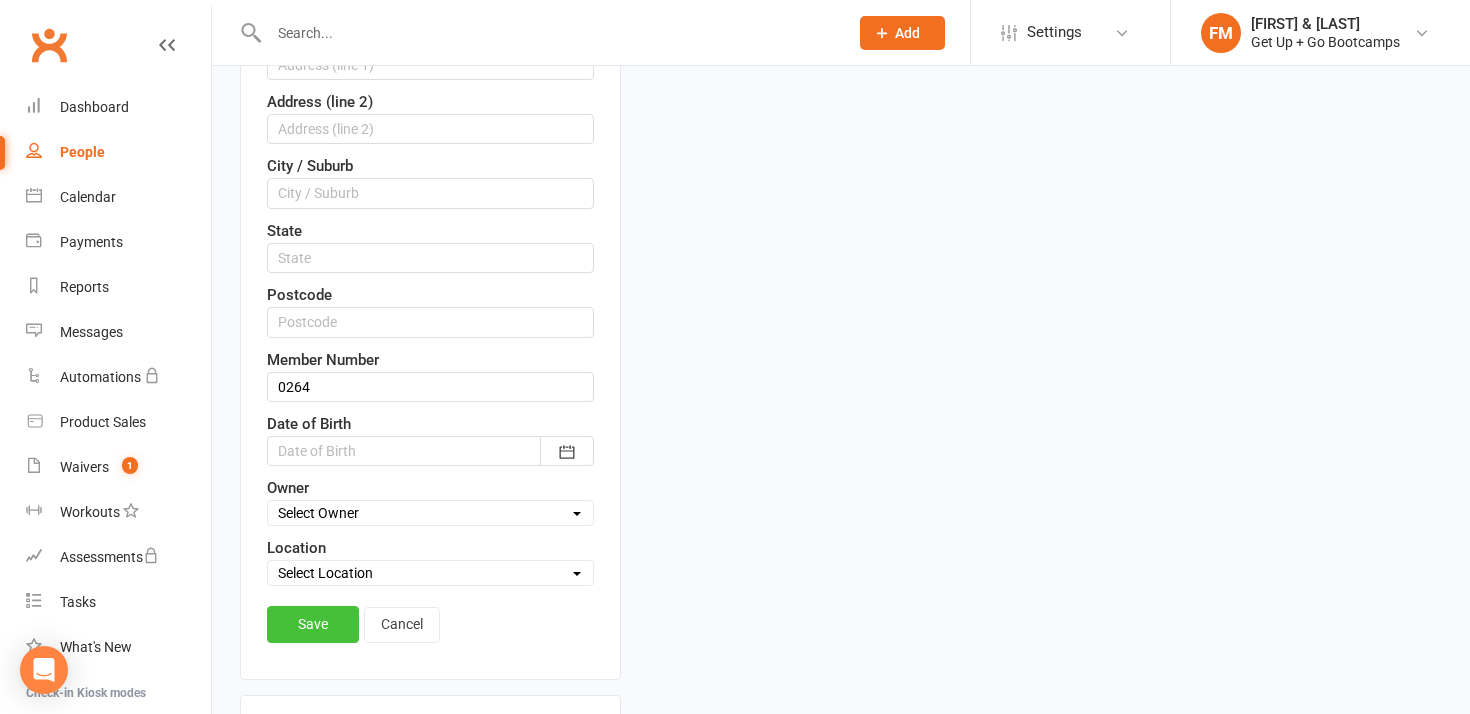 click on "Save" at bounding box center (313, 624) 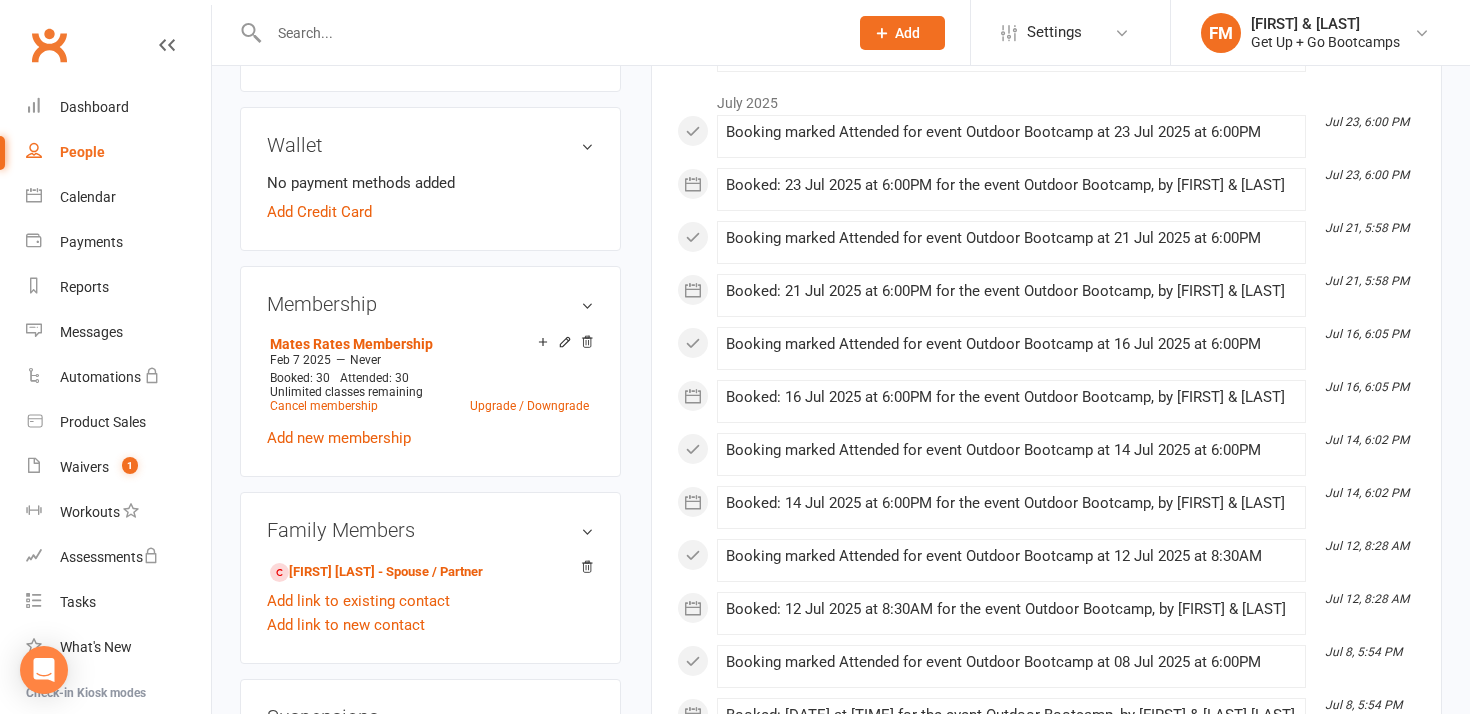 scroll, scrollTop: 0, scrollLeft: 0, axis: both 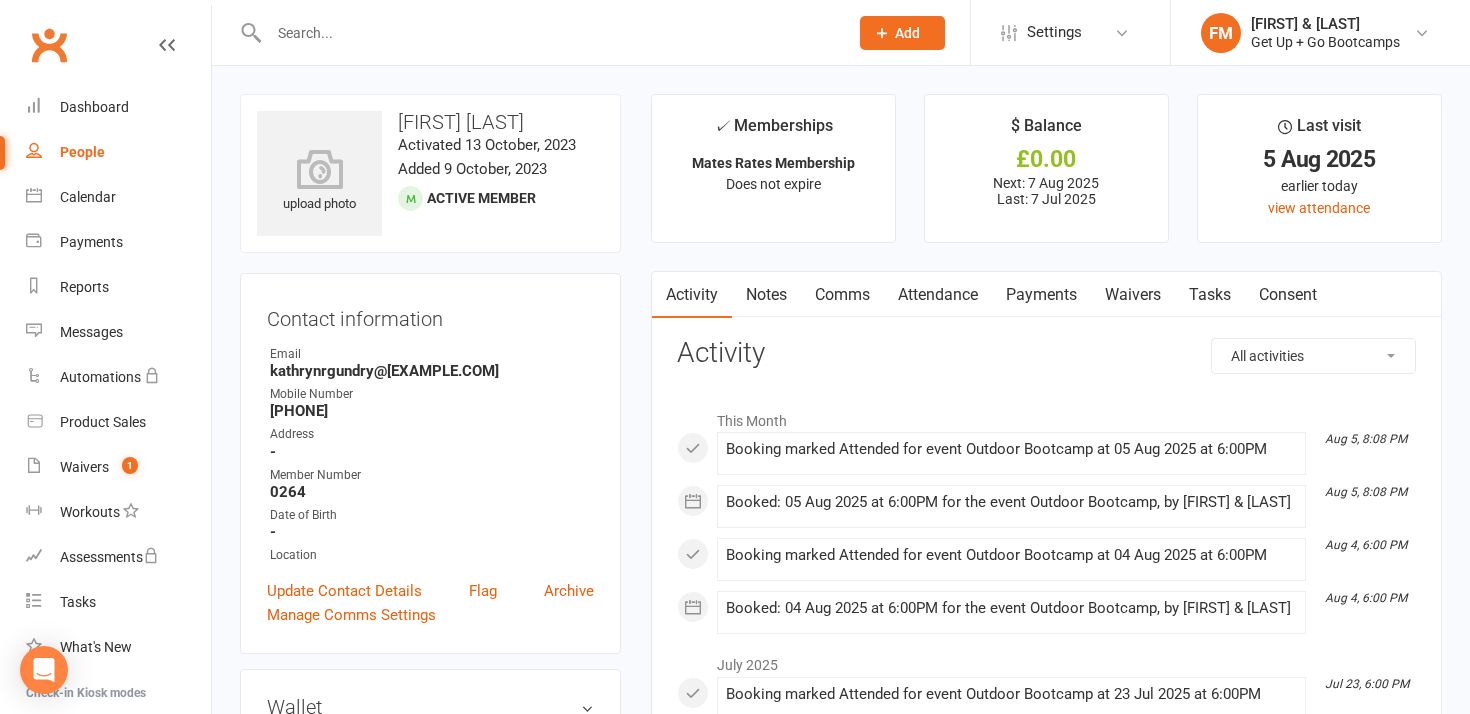 click at bounding box center [548, 33] 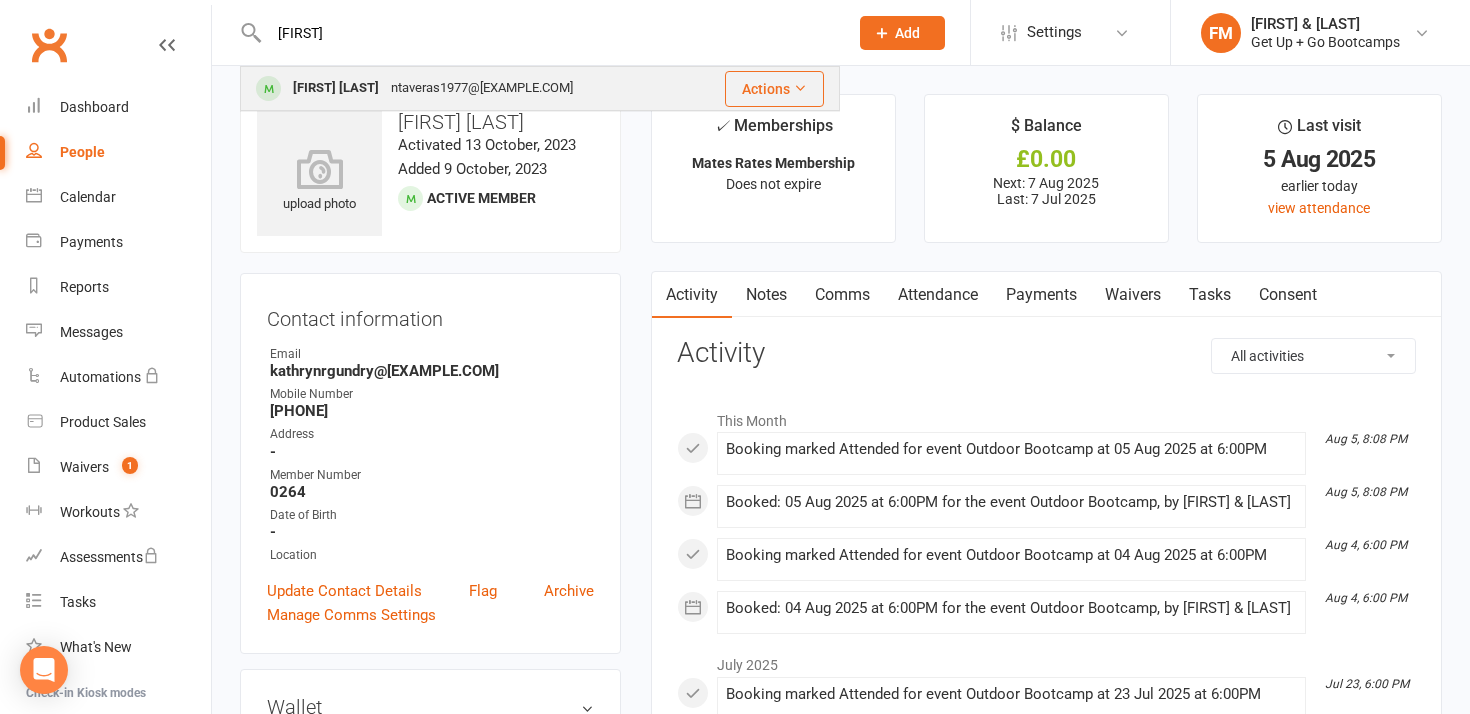 type on "[FIRST]" 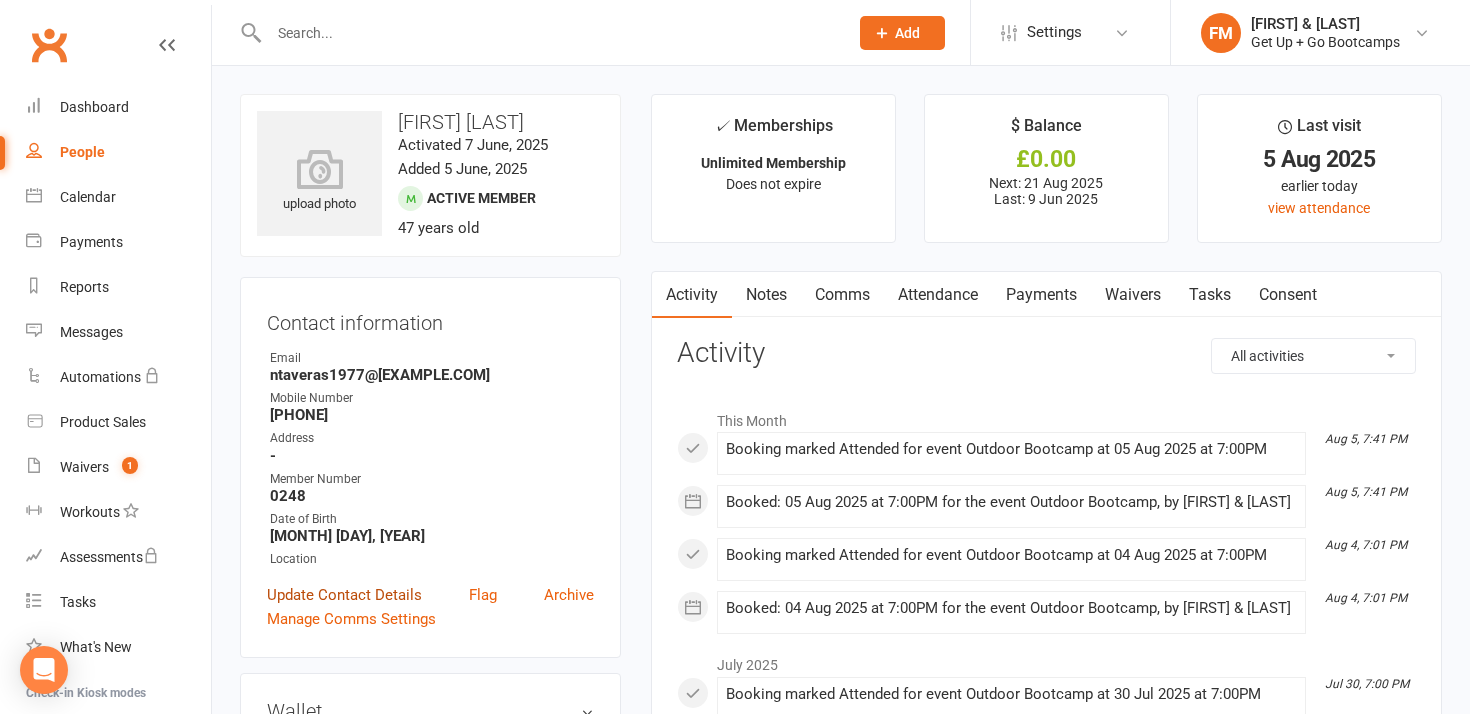 click on "Update Contact Details" at bounding box center [344, 595] 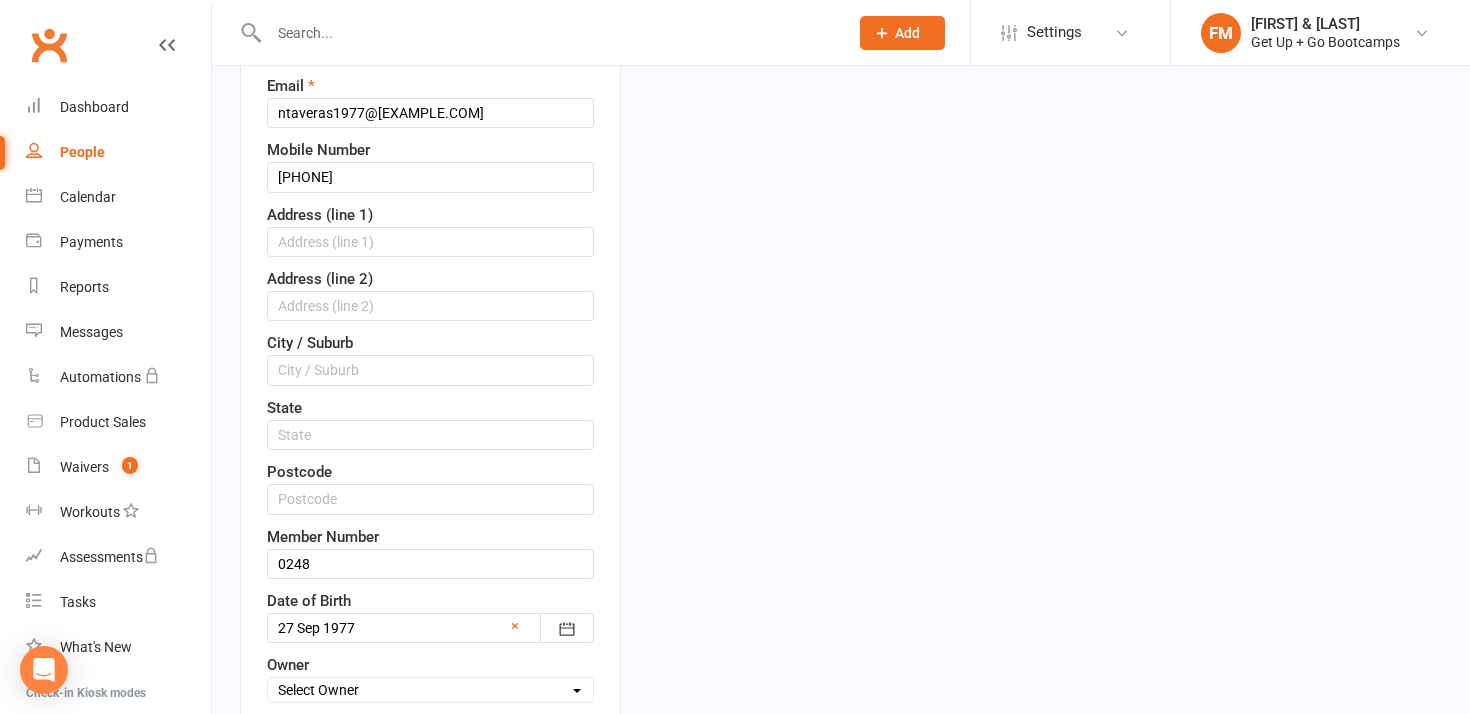 scroll, scrollTop: 412, scrollLeft: 0, axis: vertical 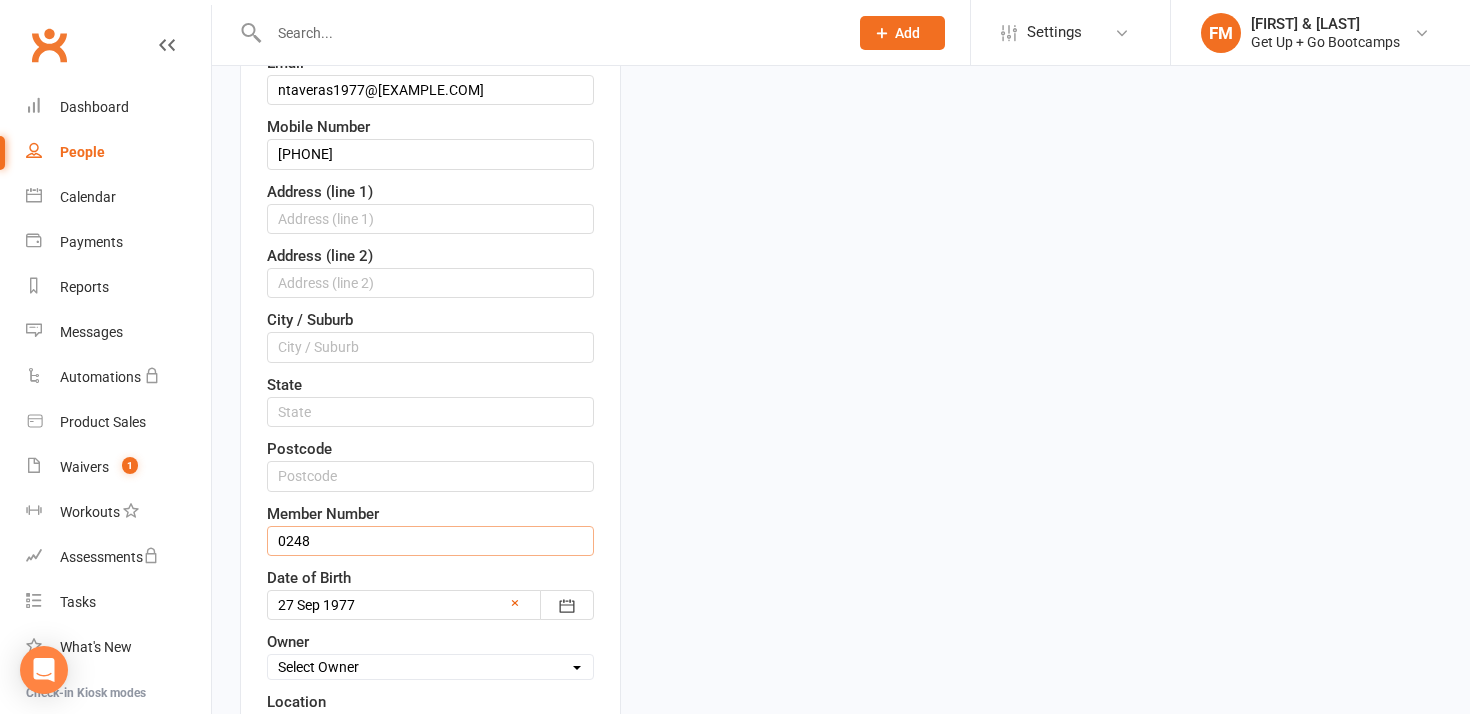 click on "0248" at bounding box center [430, 541] 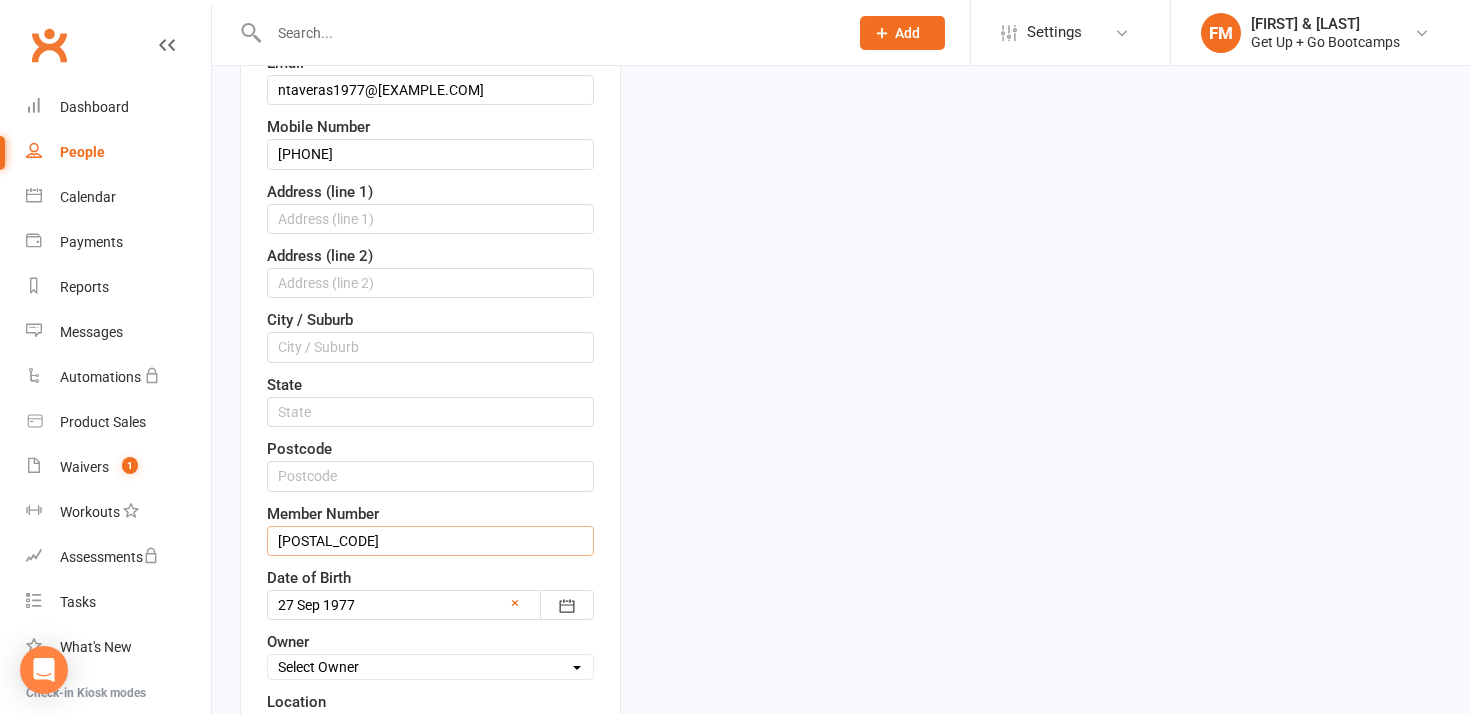 type on "[POSTAL_CODE]" 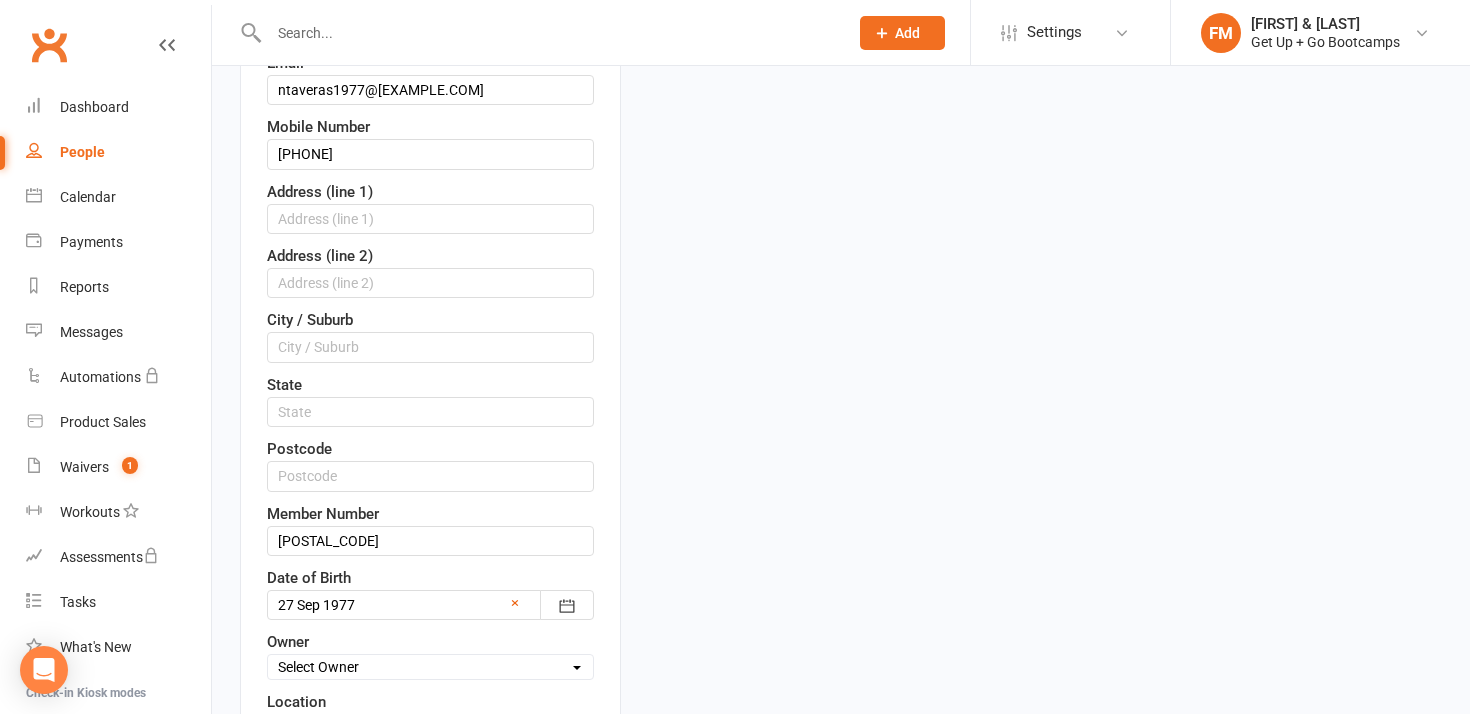 click on "Contact information First Name  [FIRST]
Last Name  [LAST]
Email  [EMAIL]
Mobile Number  [PHONE]
Address (line 1)
Address (line 2)
City / Suburb
State
Postcode
Member Number  0270
Date of Birth  27 Sep 1977
1961 - 1980
1961
1962
1963
1964
1965
1966
1967
1968
1969
1970
1971
1972
1973
1974
1975
1976
1977
1978
1979
1980
×
Owner  Select Owner [FIRST] & [LAST]
Location  Select Location The Kingston Academy
Save Cancel" at bounding box center [430, 349] 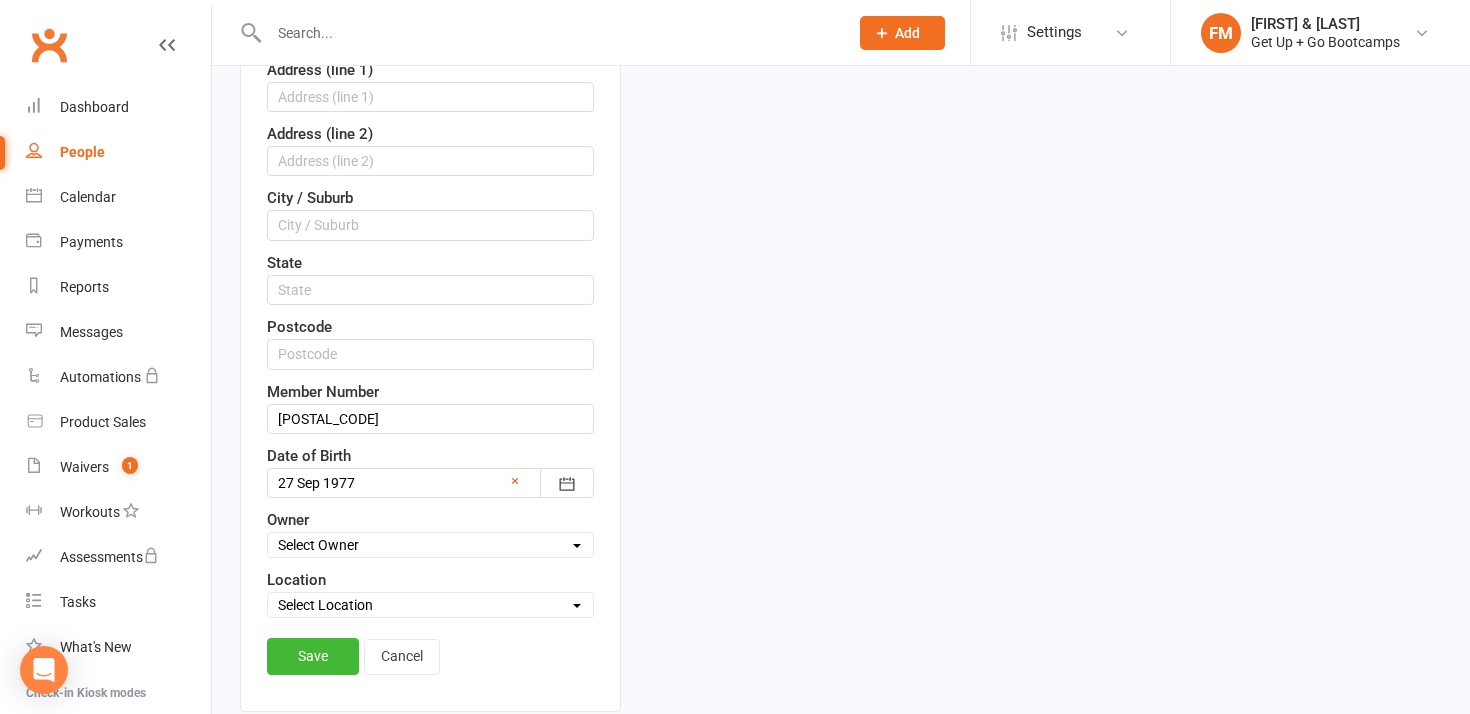 scroll, scrollTop: 551, scrollLeft: 0, axis: vertical 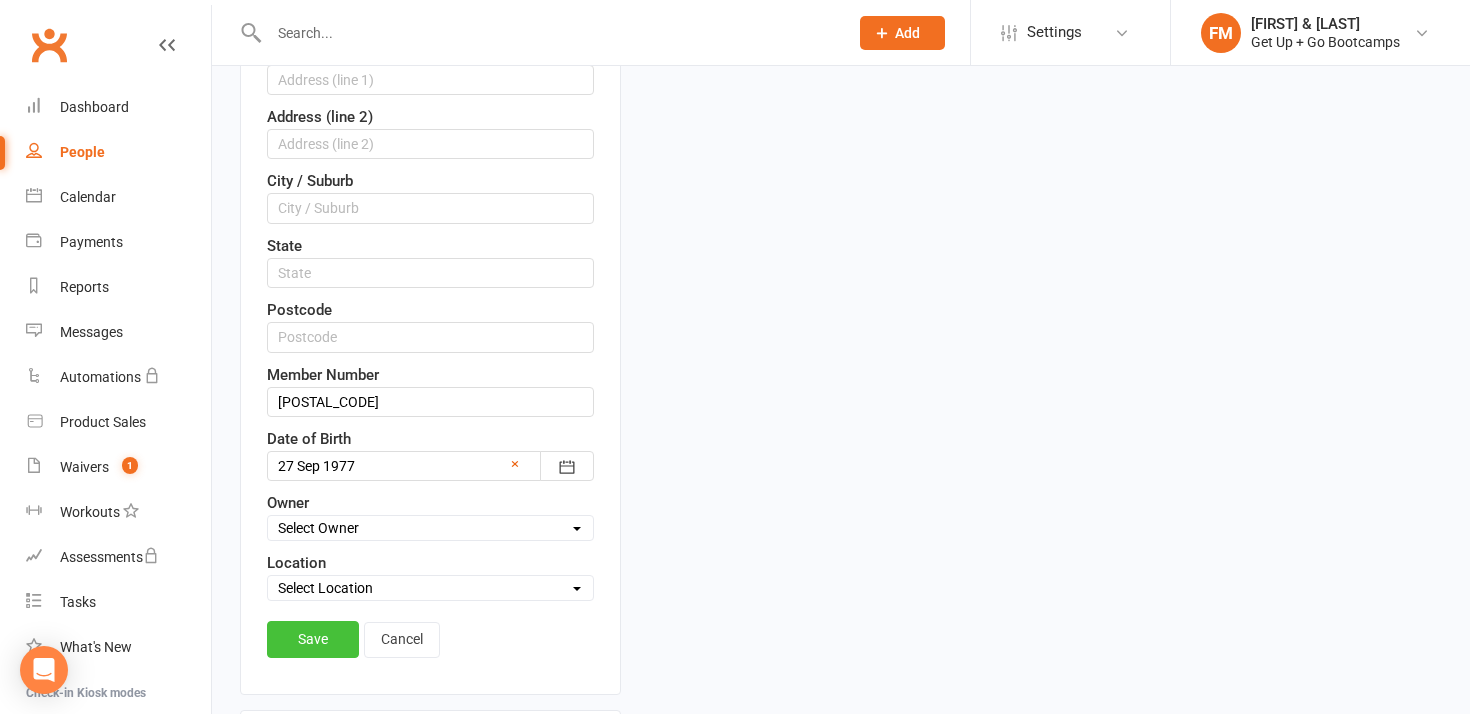 click on "Save" at bounding box center [313, 639] 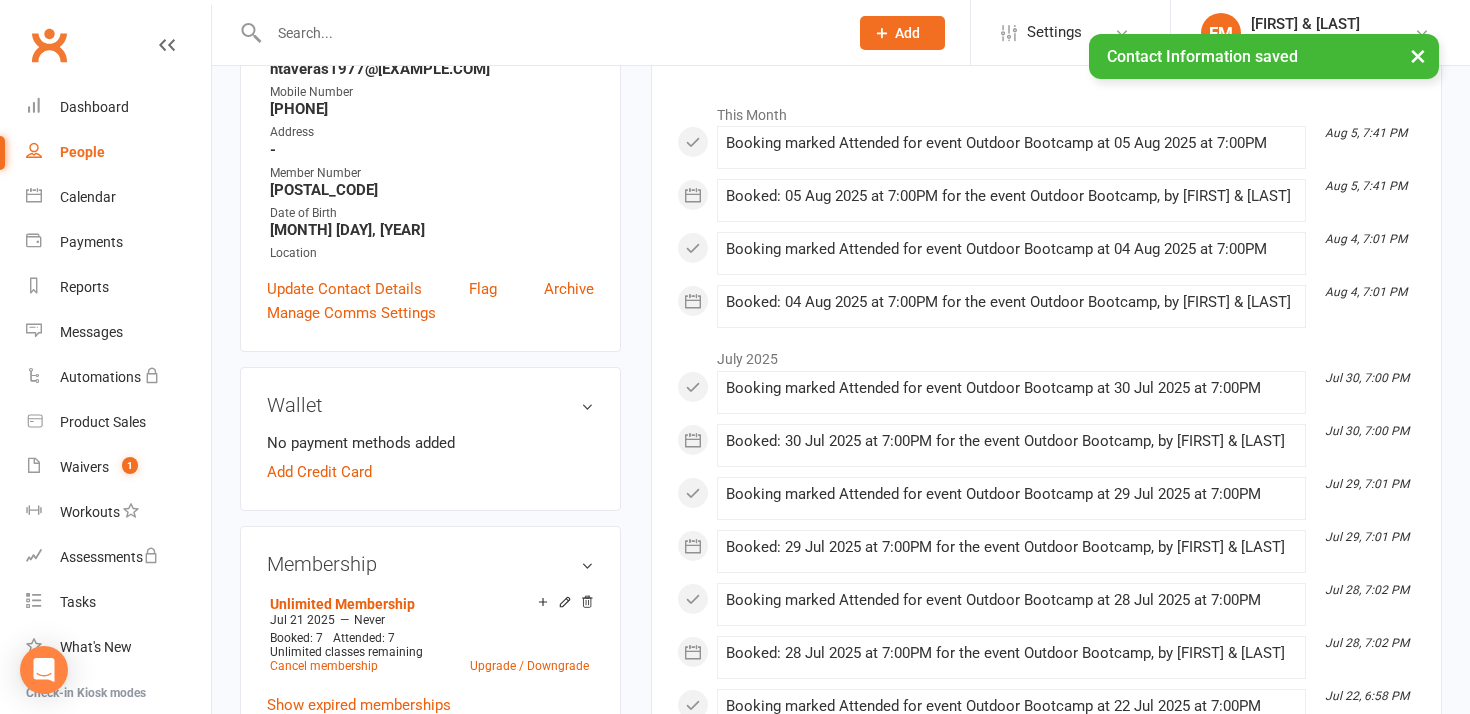scroll, scrollTop: 0, scrollLeft: 0, axis: both 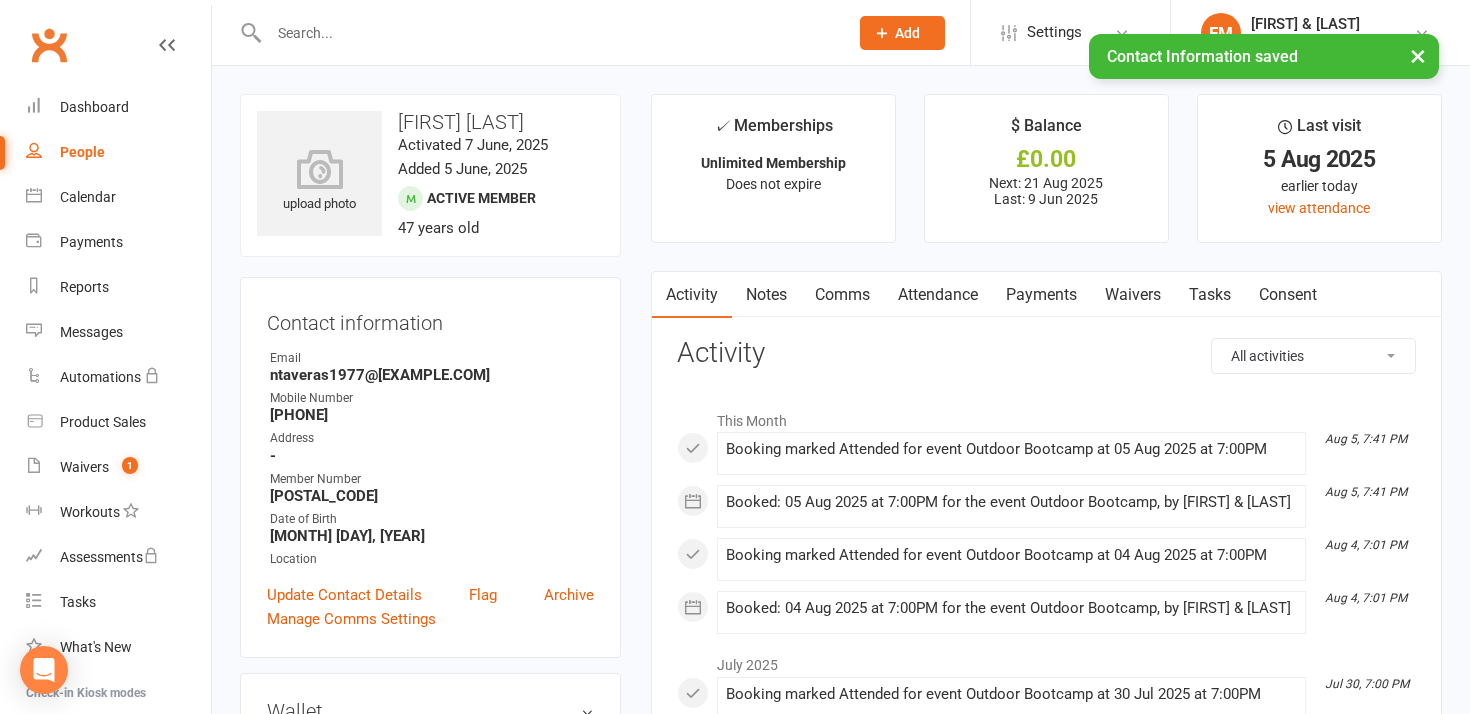 click at bounding box center (548, 33) 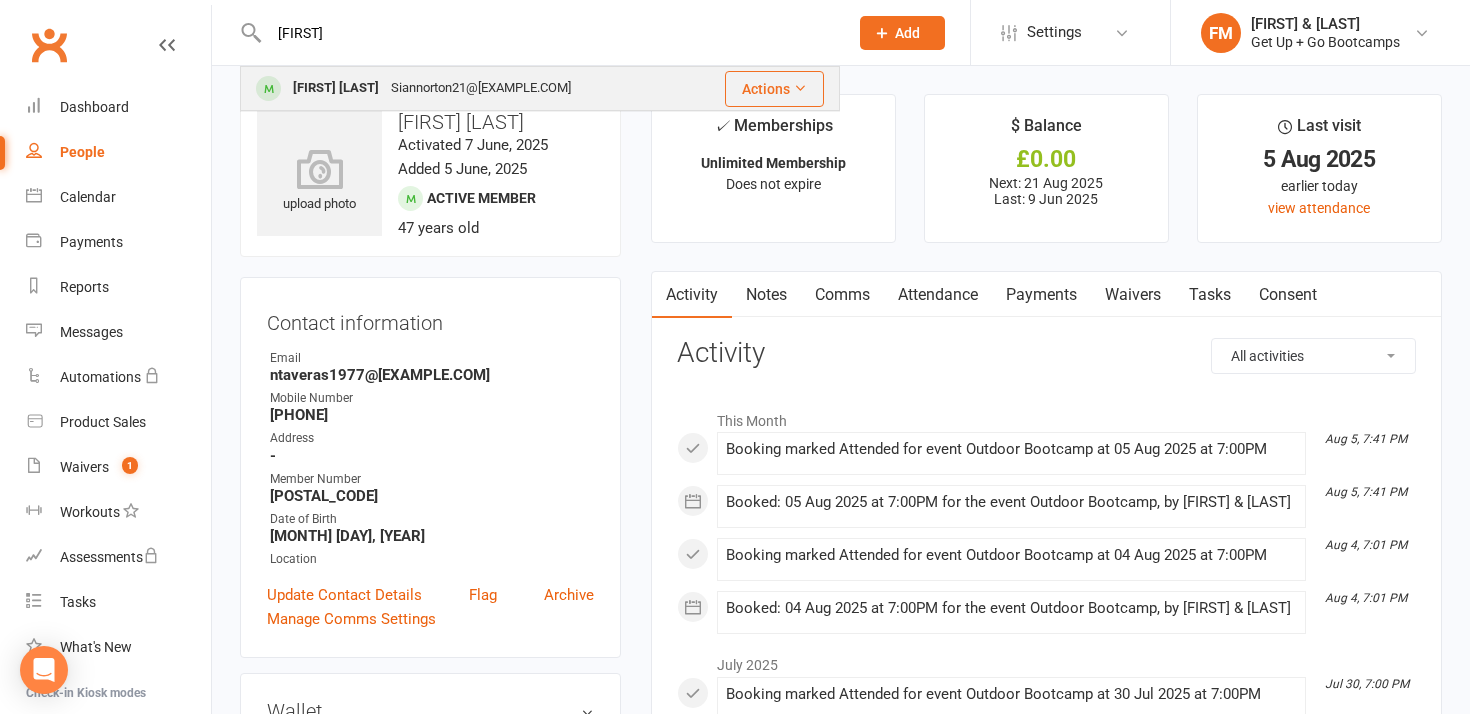 type on "[FIRST]" 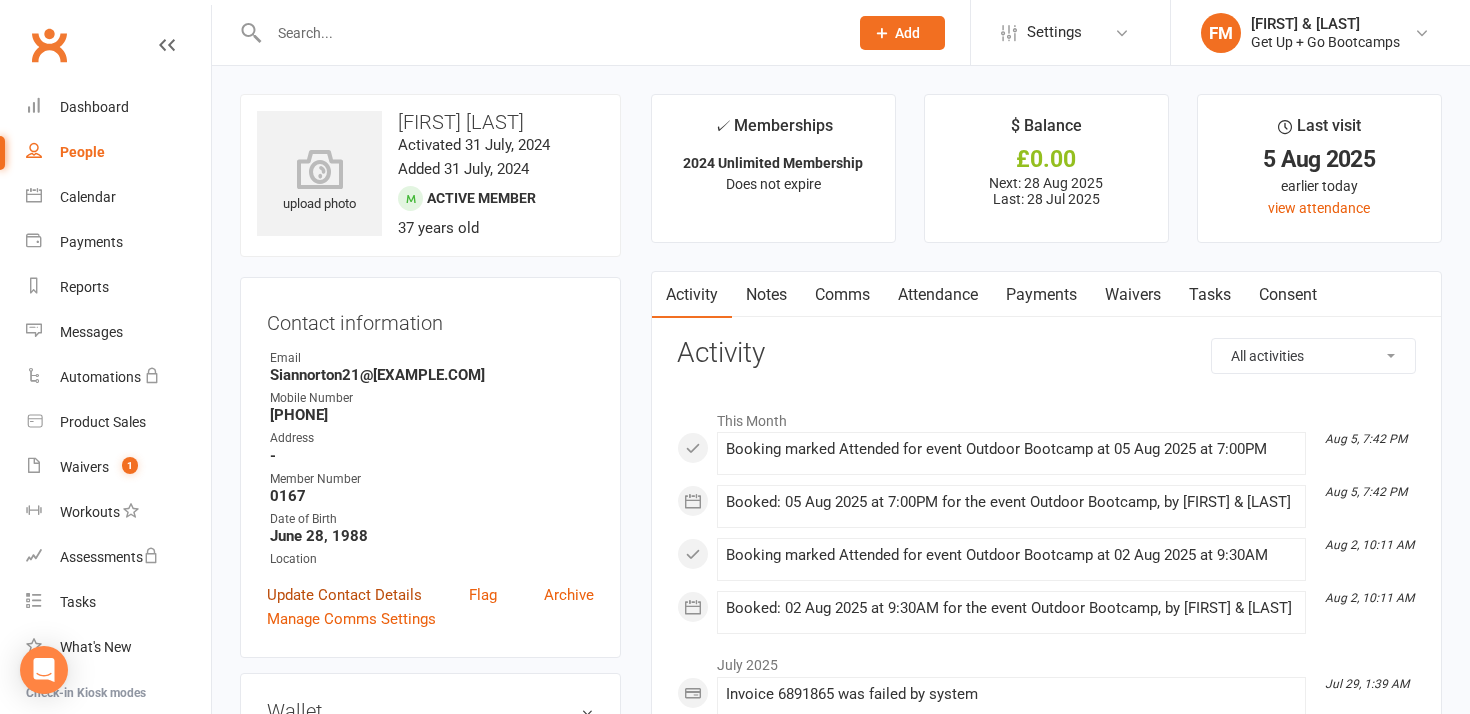 click on "Update Contact Details" at bounding box center (344, 595) 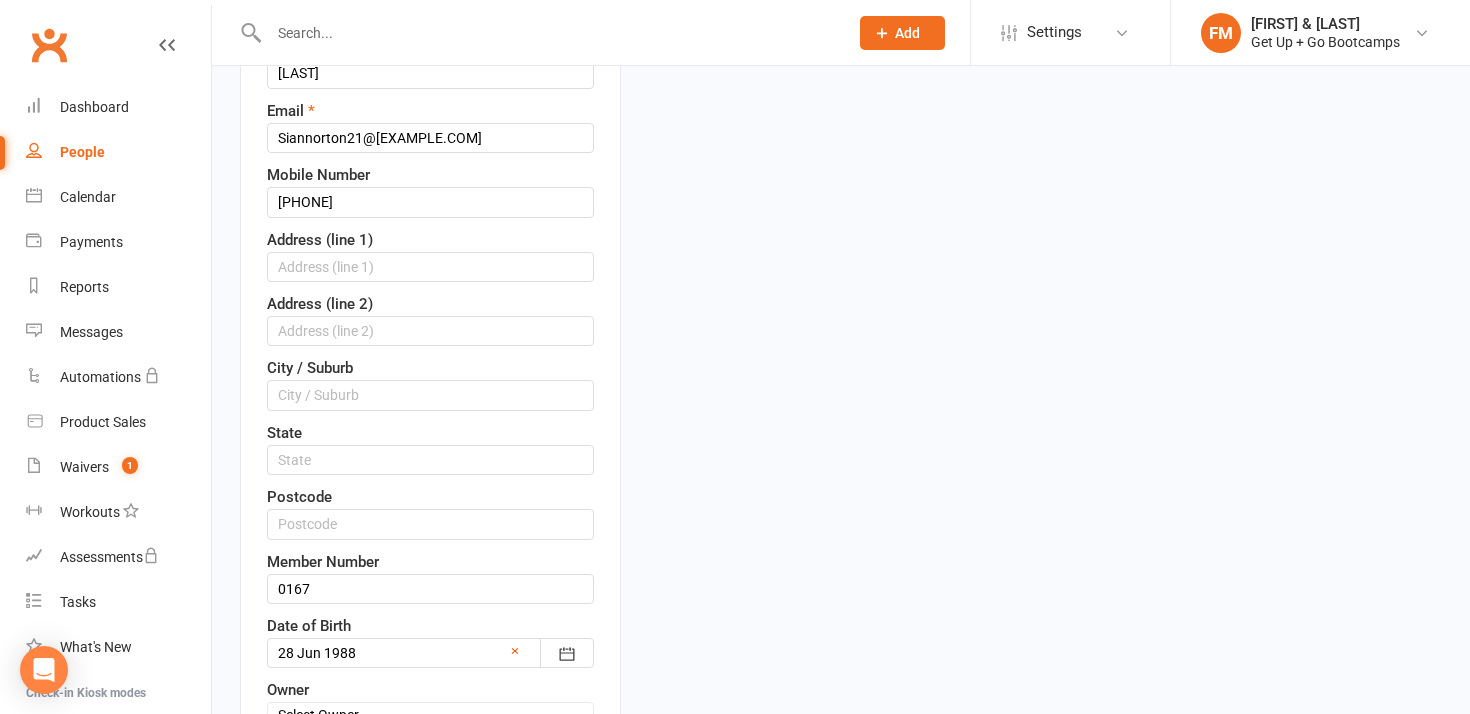 scroll, scrollTop: 394, scrollLeft: 0, axis: vertical 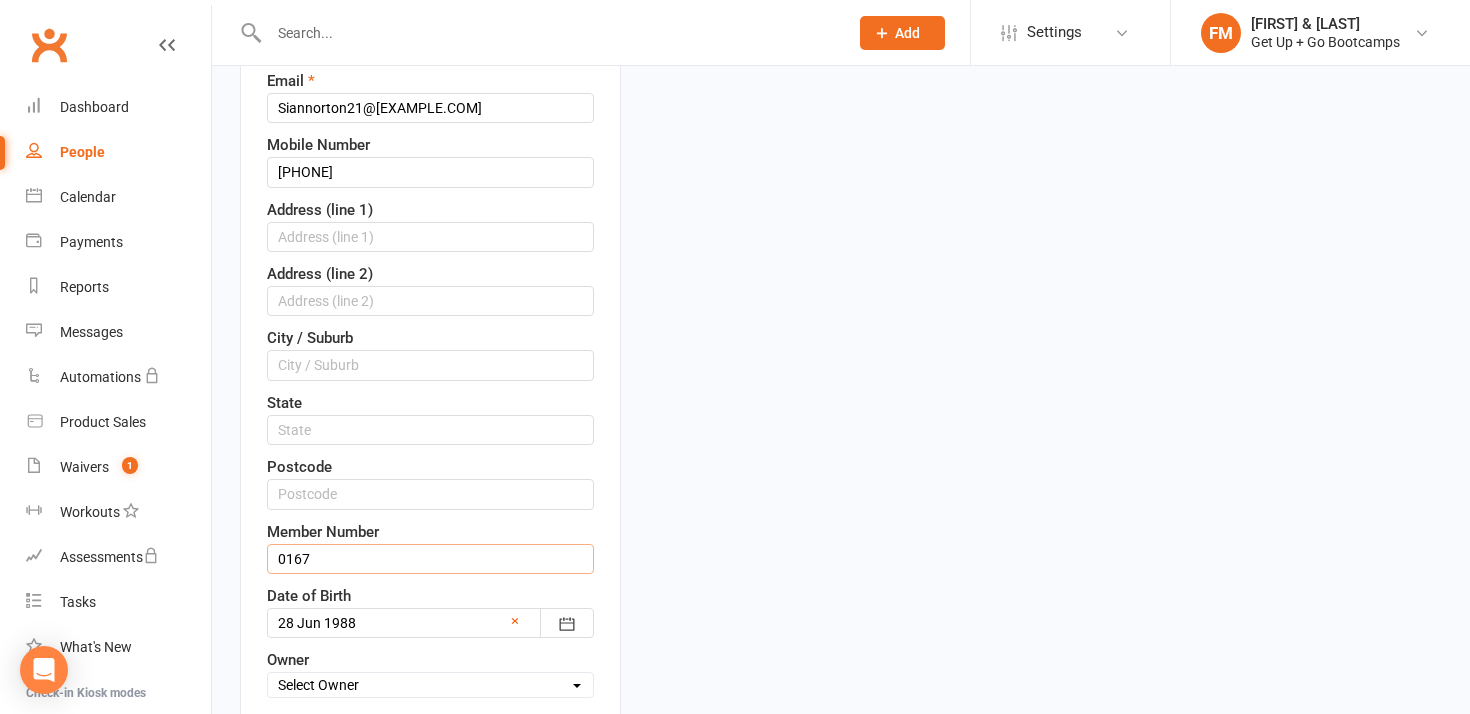 click on "0167" at bounding box center (430, 559) 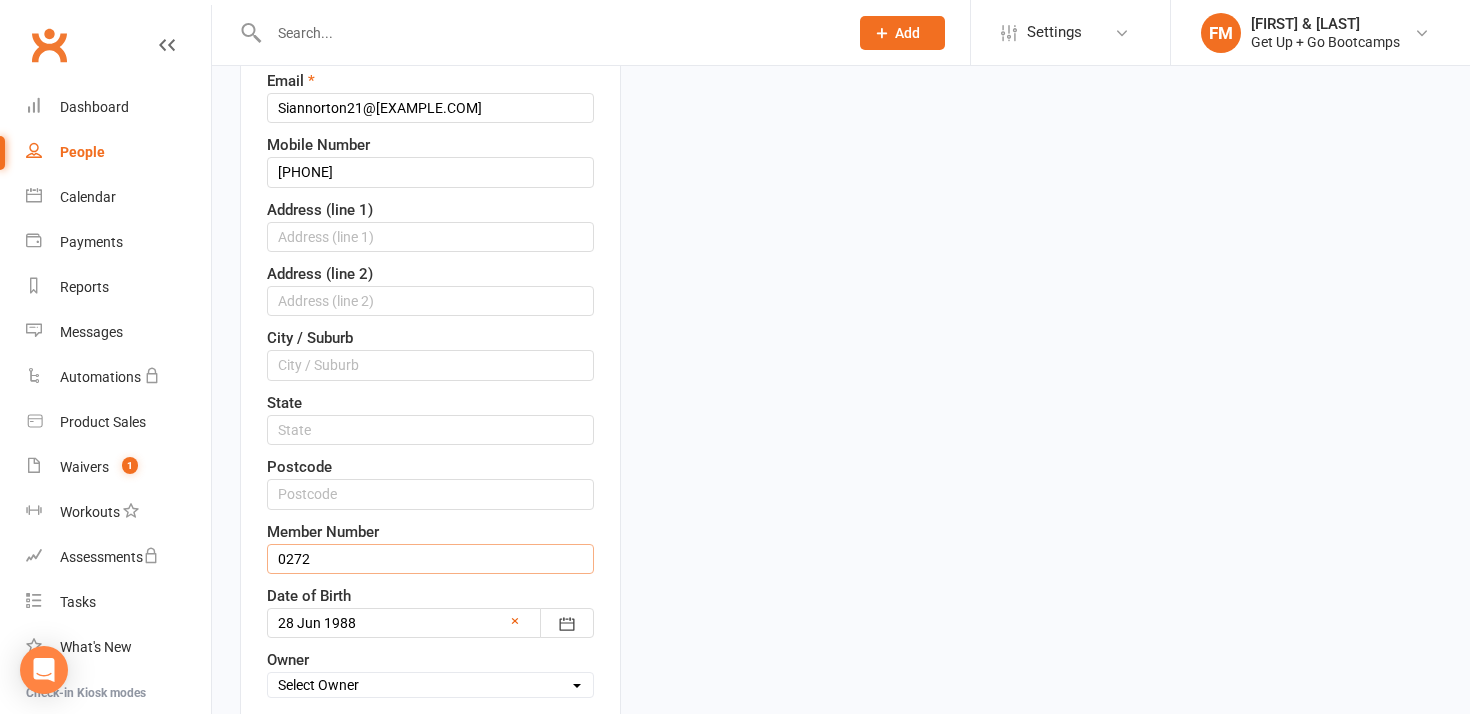 type on "0272" 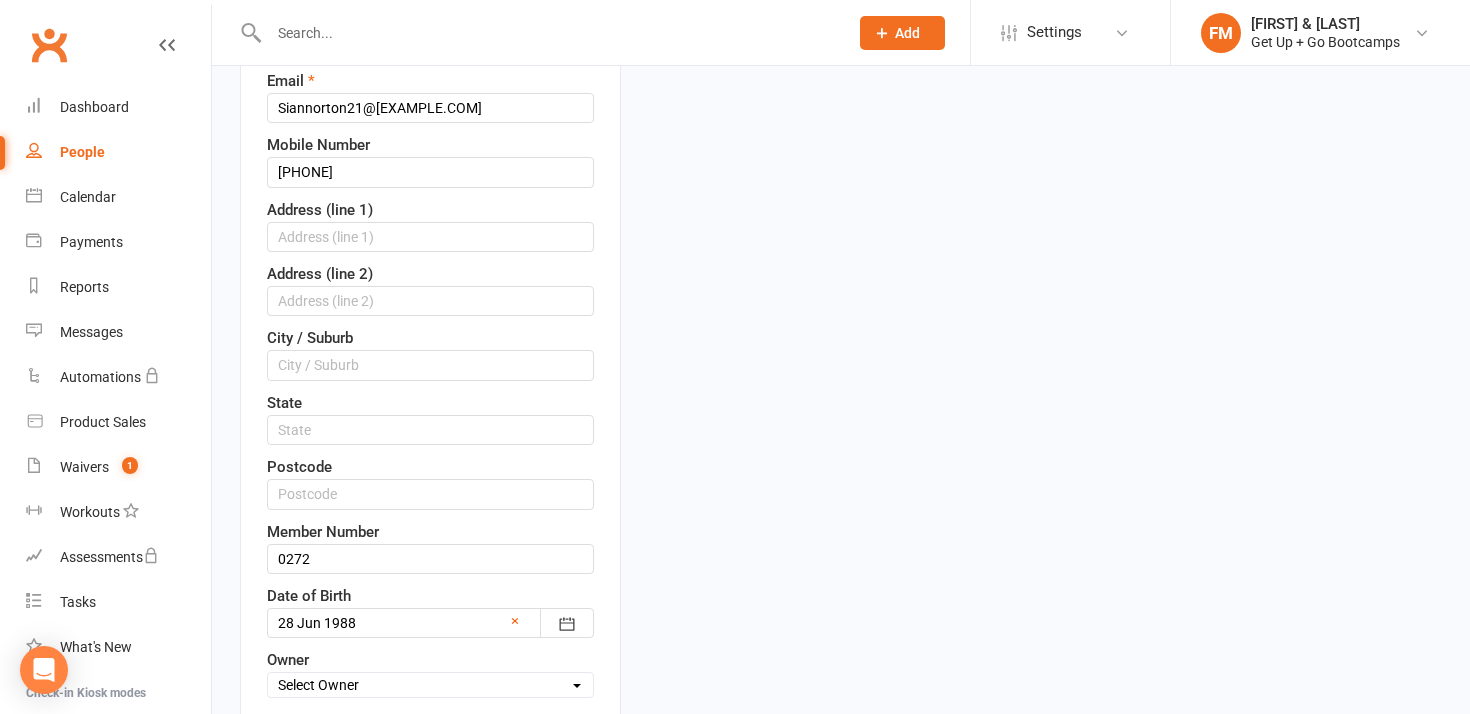 click on "upload photo [FIRST] [LAST] Activated 31 July, 2024 Added 31 July, 2024   Active member 37 years old  Contact information First Name  [FIRST]
Last Name  [LAST]
Email  [EMAIL]
Mobile Number  [PHONE]
Address (line 1)
Address (line 2)
City / Suburb
State
Postcode
Member Number  0272
Date of Birth  28 Jun 1988
1981 - 2000
1981
1982
1983
1984
1985
1986
1987
1988
1989
1990
1991
1992
1993
1994
1995
1996
1997
1998
1999
2000
×
Owner  Select Owner [FIRST] & [LAST]
Location
Save" at bounding box center [430, 833] 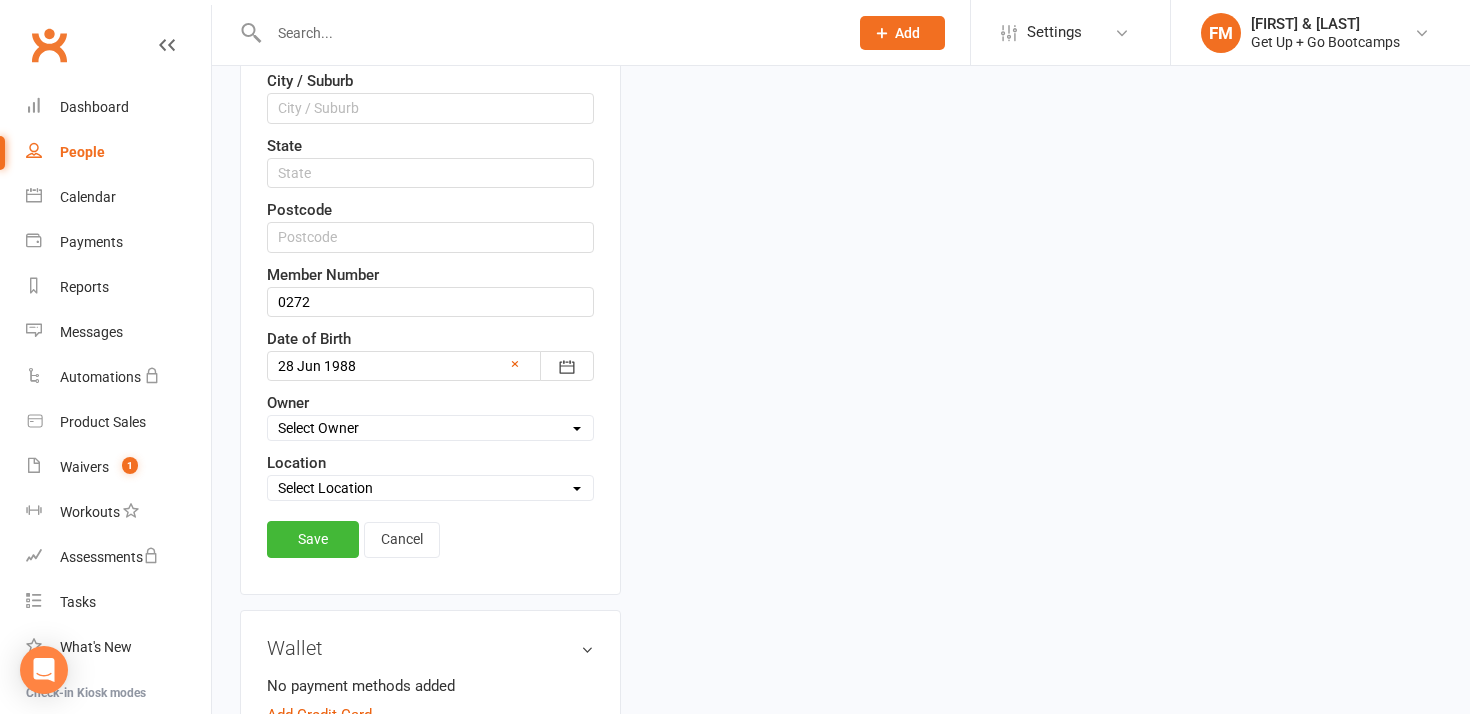 scroll, scrollTop: 657, scrollLeft: 0, axis: vertical 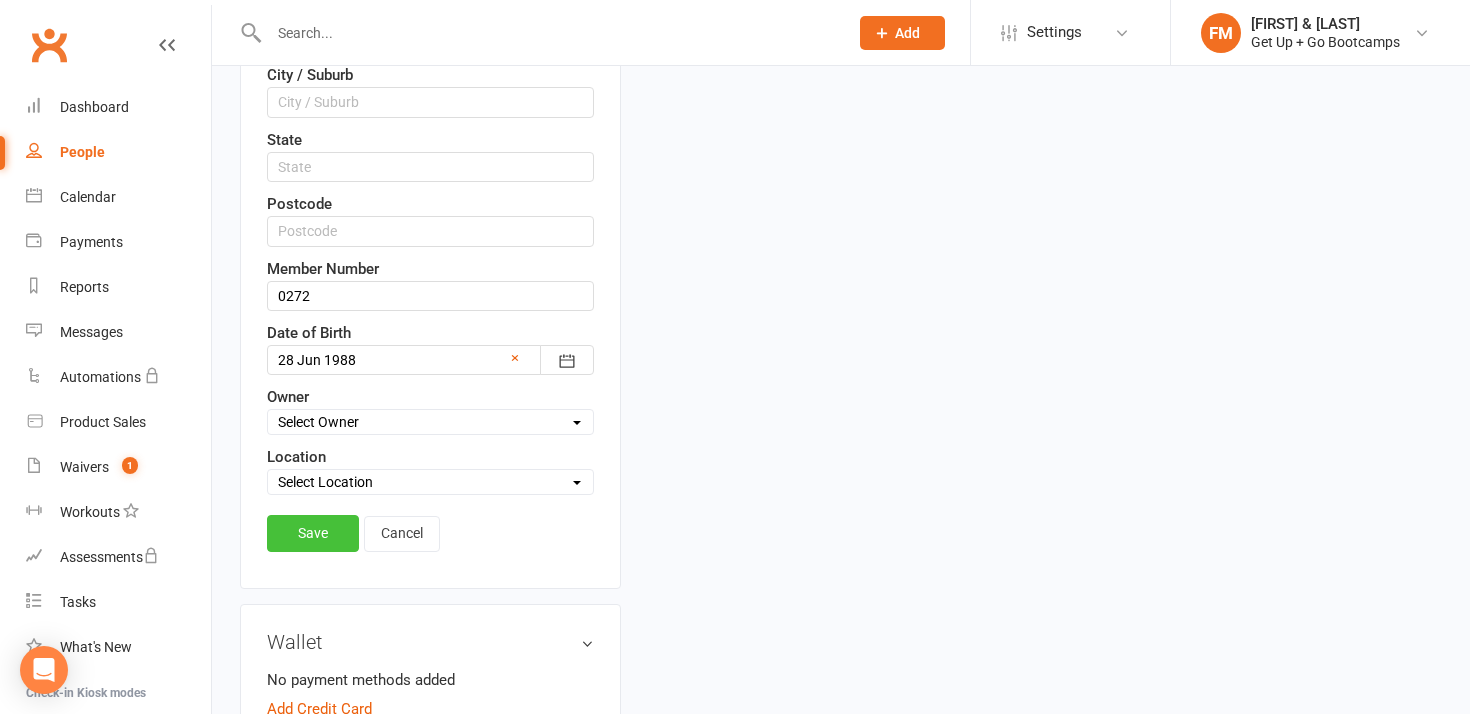 click on "Save" at bounding box center (313, 533) 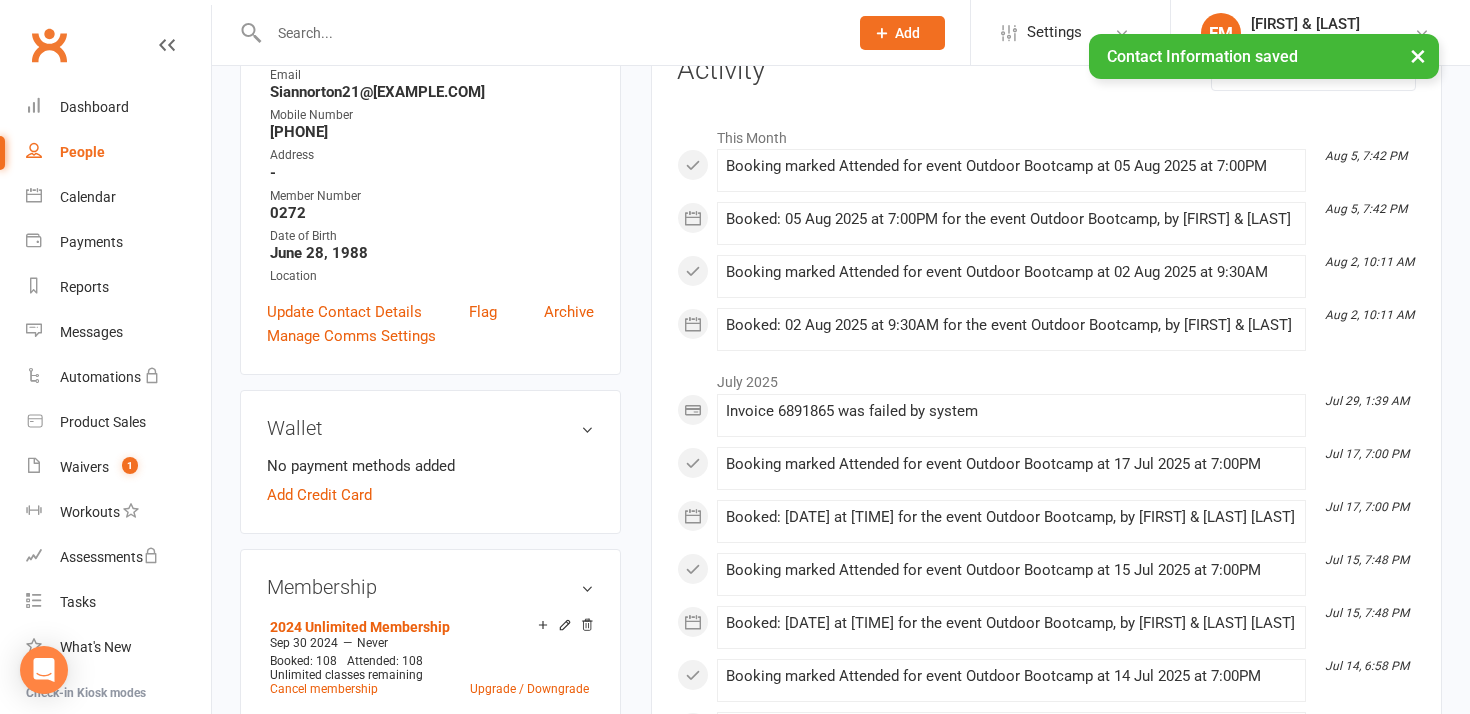 scroll, scrollTop: 0, scrollLeft: 0, axis: both 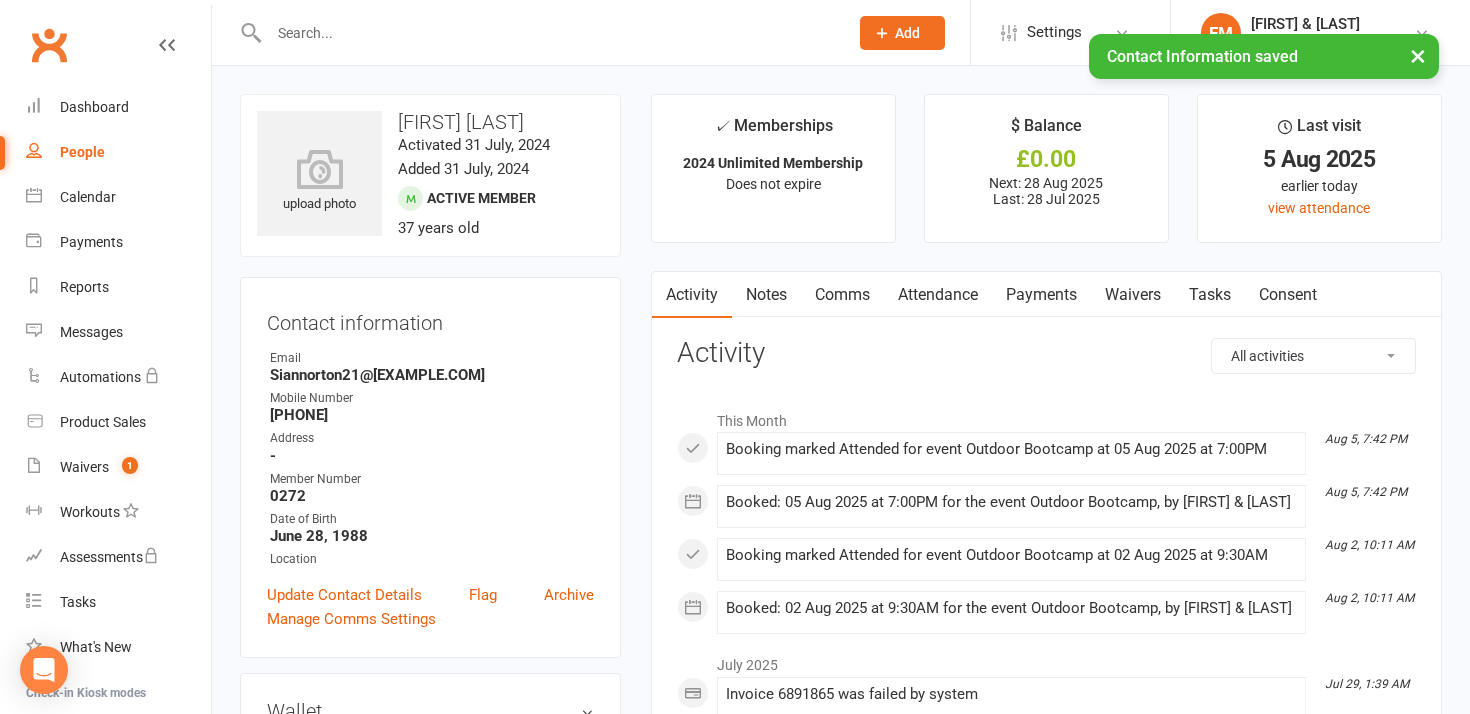 click at bounding box center (548, 33) 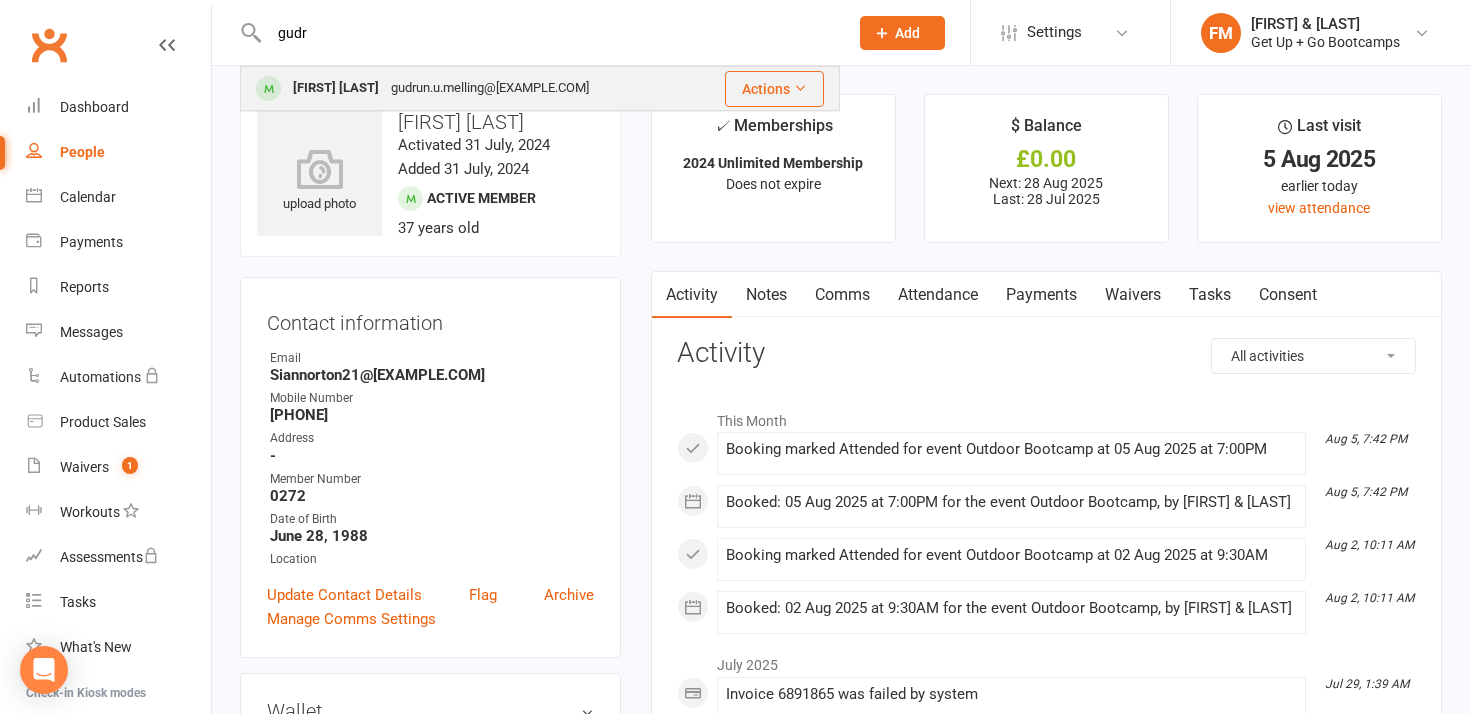 type on "gudr" 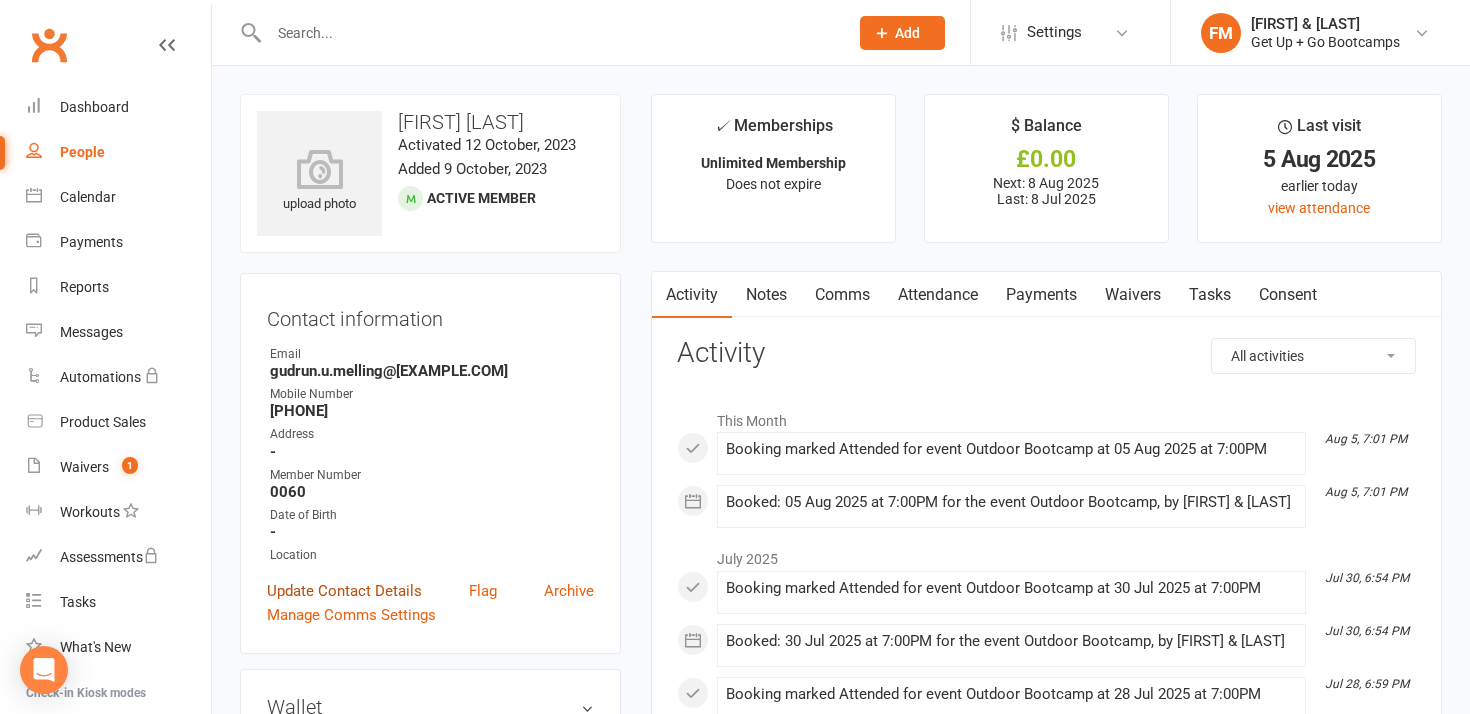 click on "Update Contact Details" at bounding box center [344, 591] 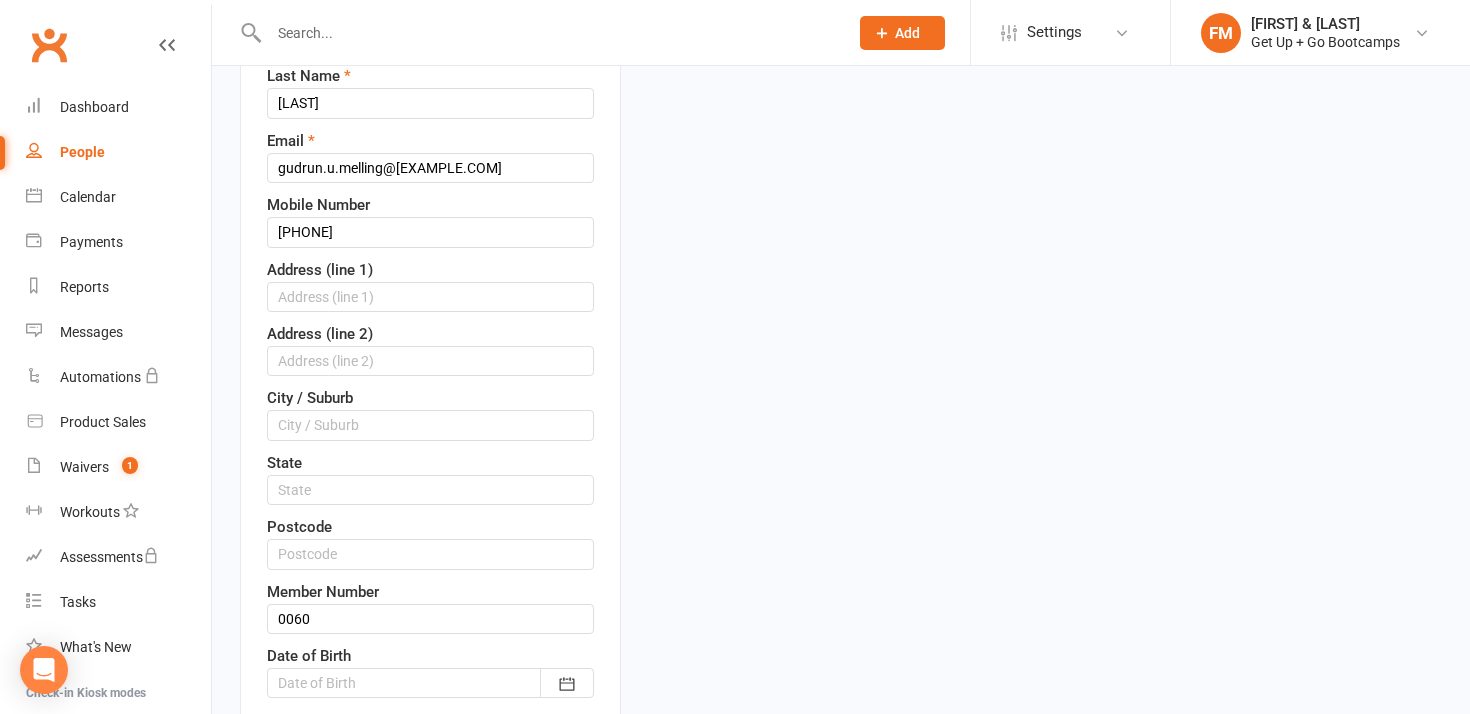 scroll, scrollTop: 384, scrollLeft: 0, axis: vertical 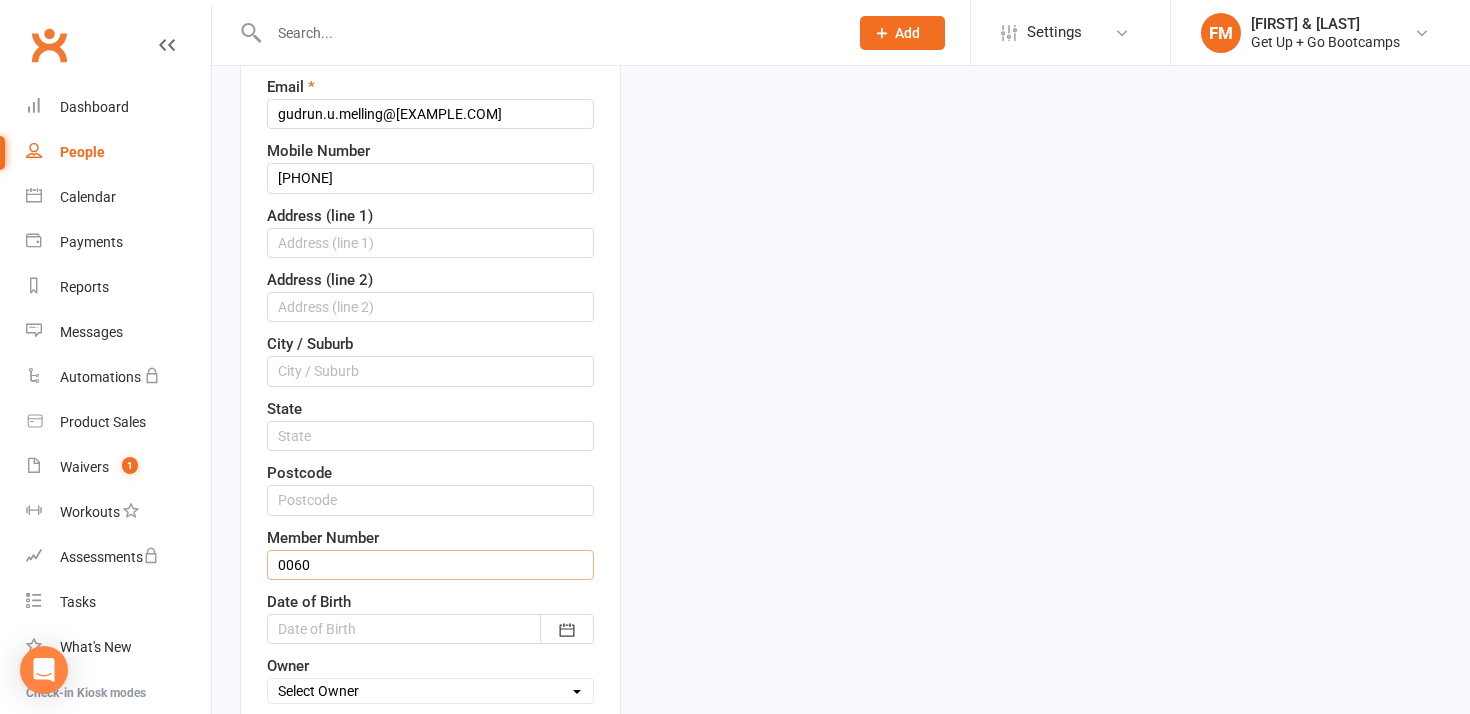 click on "0060" at bounding box center [430, 565] 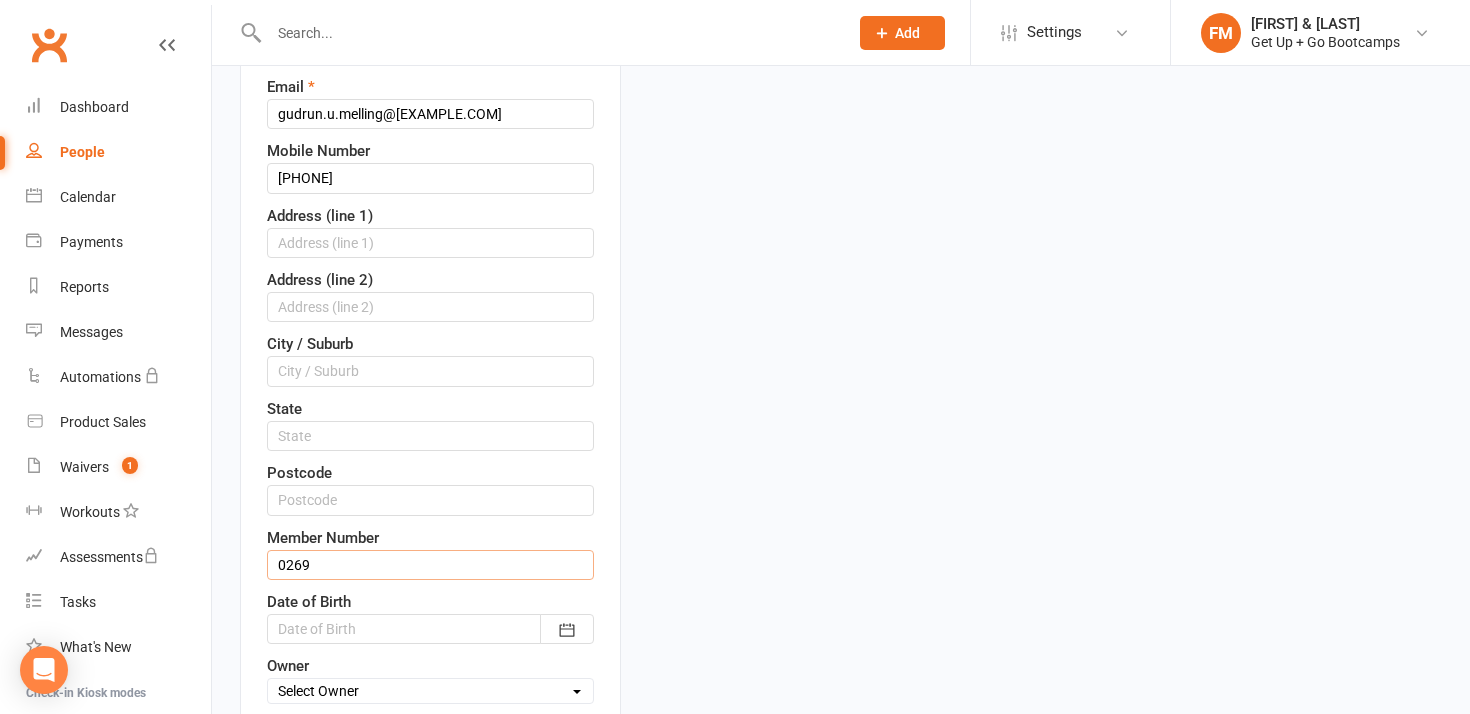 type on "0269" 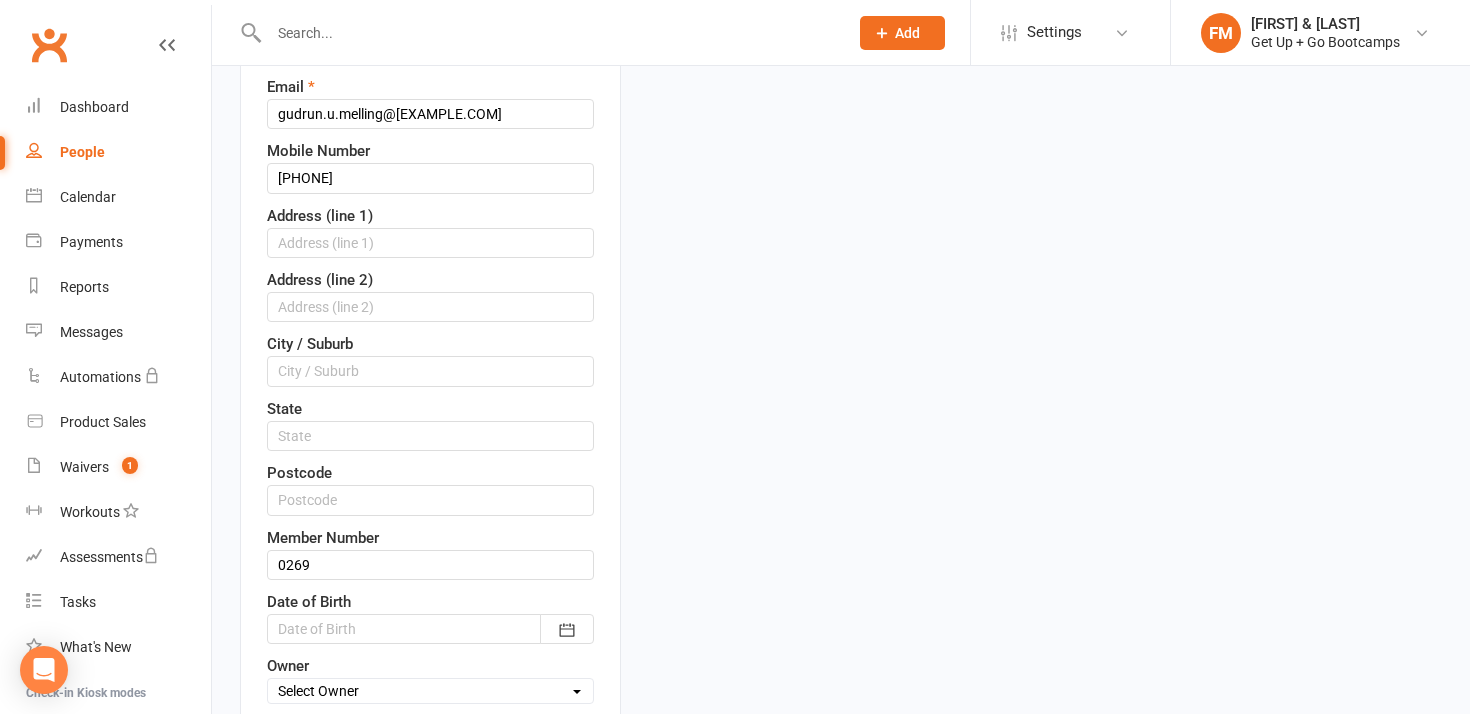 click on "upload photo [FIRST] [LAST] Activated 12 October, 2023 Added 9 October, 2023   Active member Contact information First Name  [FIRST]
Last Name  [LAST]
Email  [EMAIL]
Mobile Number  [PHONE]
Address (line 1)
Address (line 2)
City / Suburb
State
Postcode
Member Number  0269
Date of Birth
2021 - 2040
2021
2022
2023
2024
2025
2026
2027
2028
2029
2030
2031
2032
2033
2034
2035
2036
2037
2038
2039
2040
Owner  Select Owner [FIRST] & [LAST]
Location  Select Location
Save" at bounding box center [841, 818] 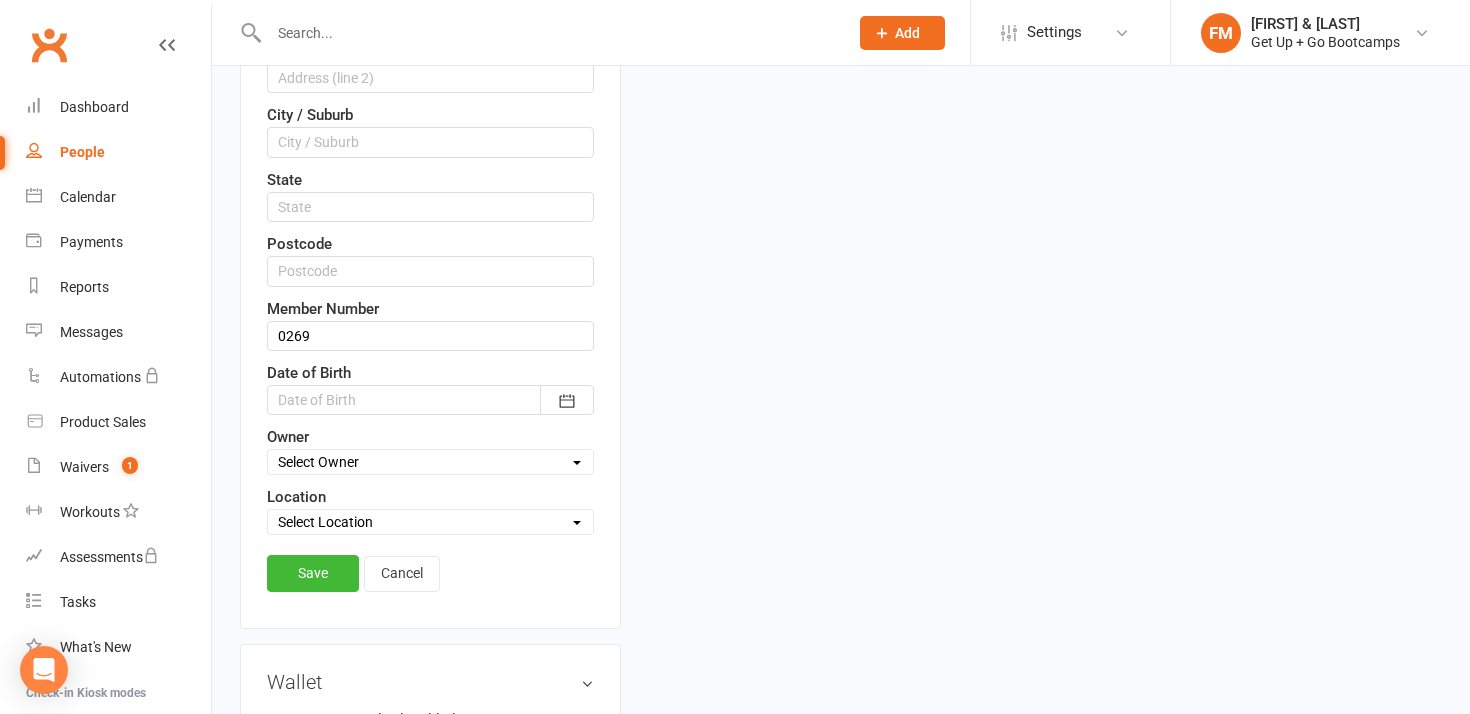 scroll, scrollTop: 637, scrollLeft: 0, axis: vertical 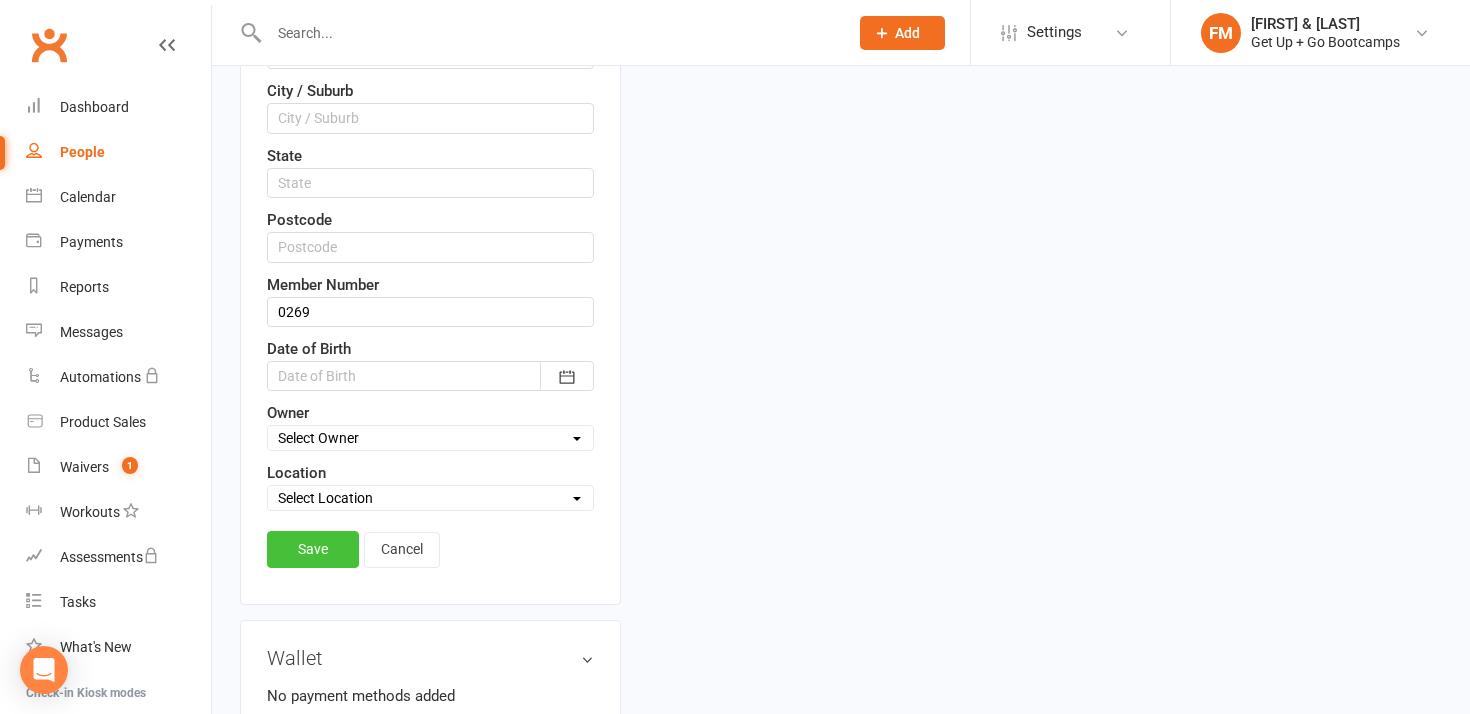 click on "Save" at bounding box center [313, 549] 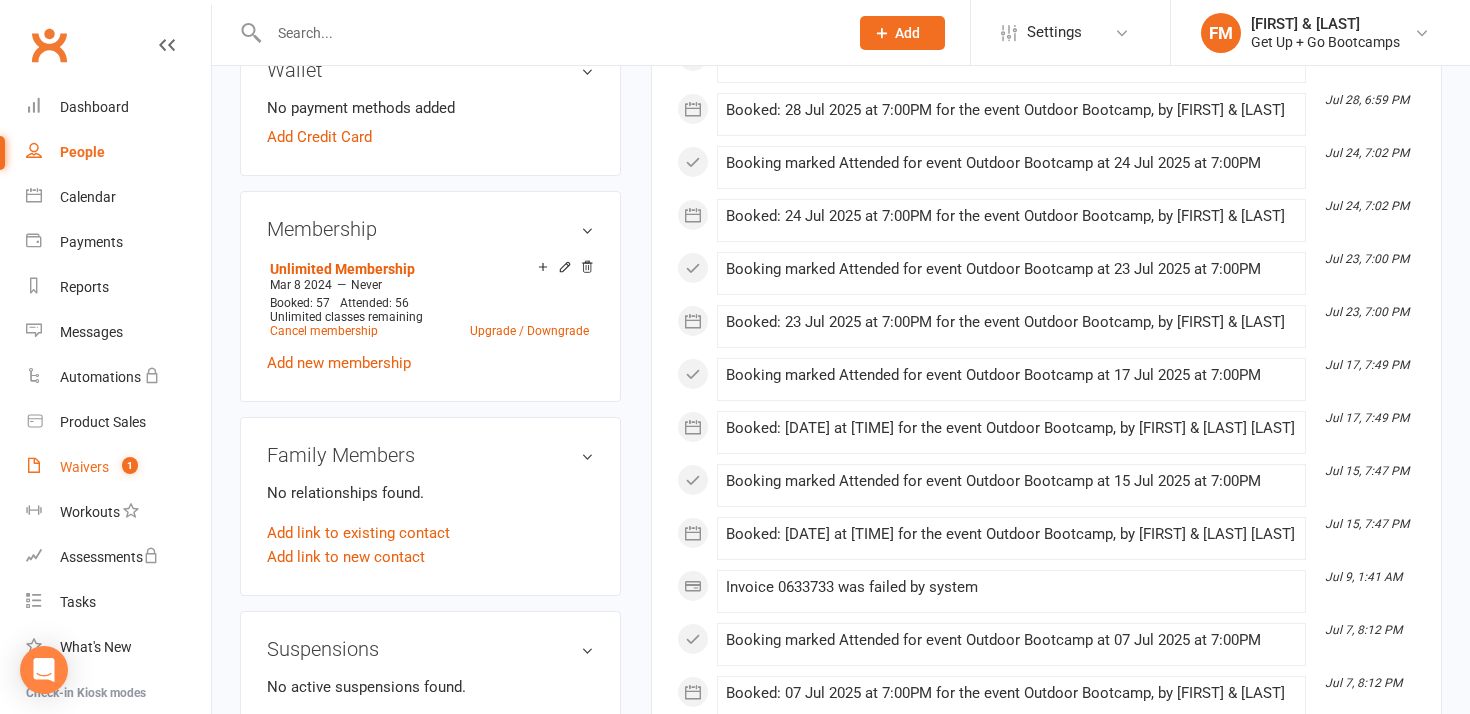 click on "Waivers" at bounding box center [84, 467] 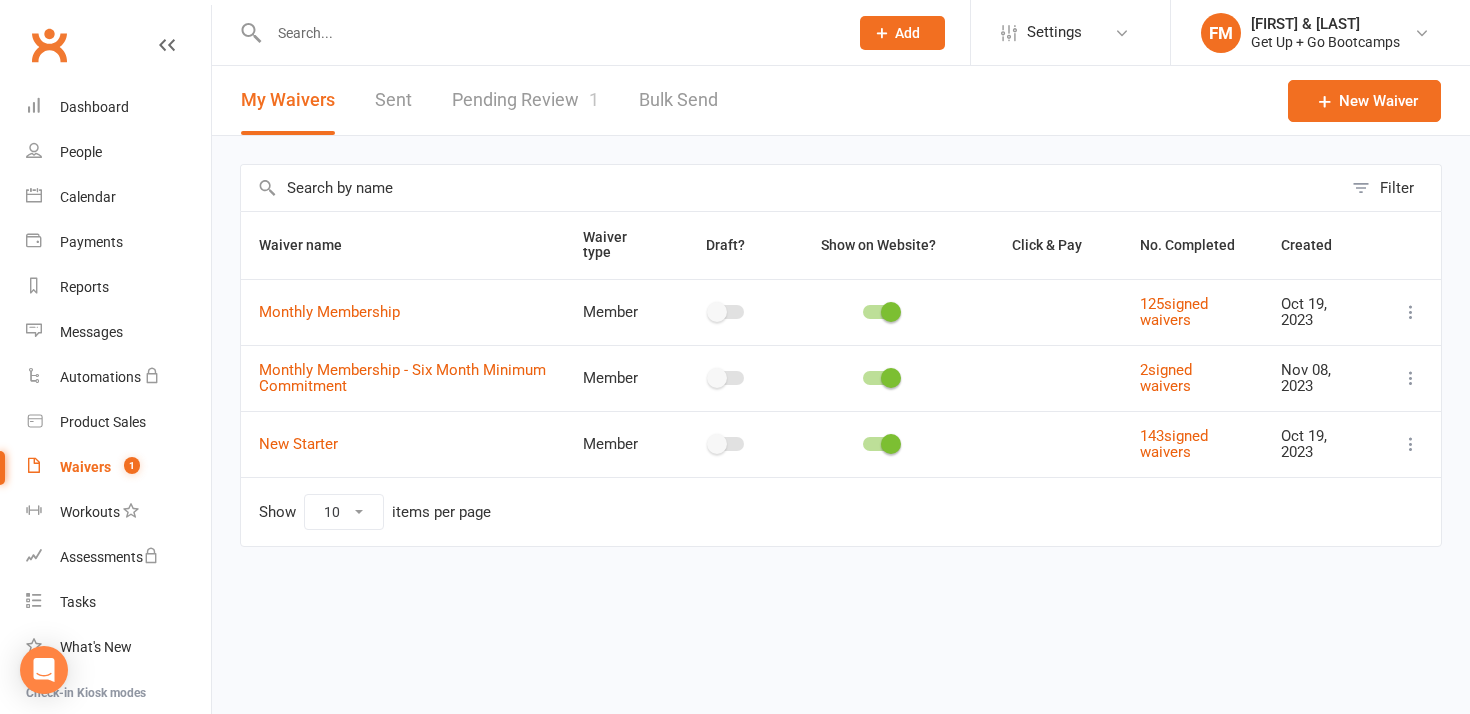 click on "Pending Review 1" at bounding box center [525, 100] 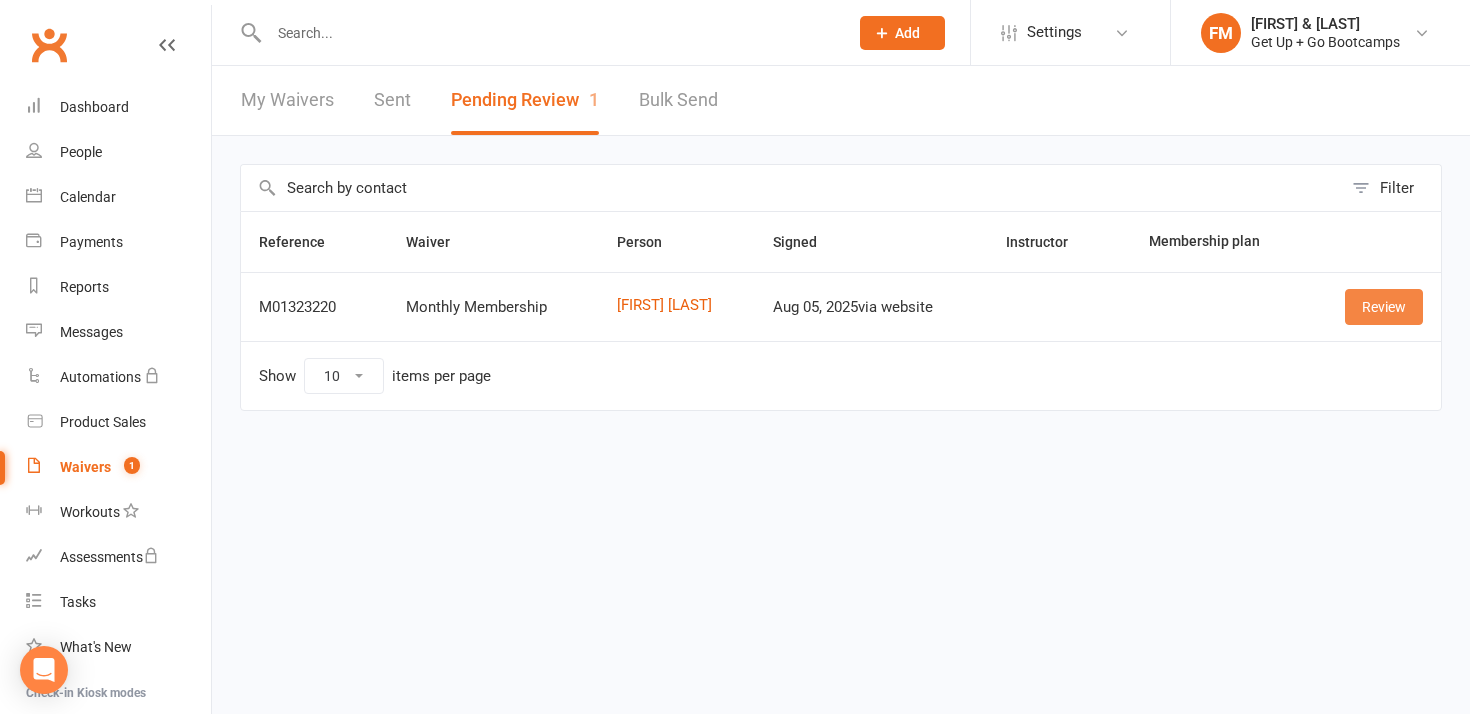 click on "Review" at bounding box center (1384, 307) 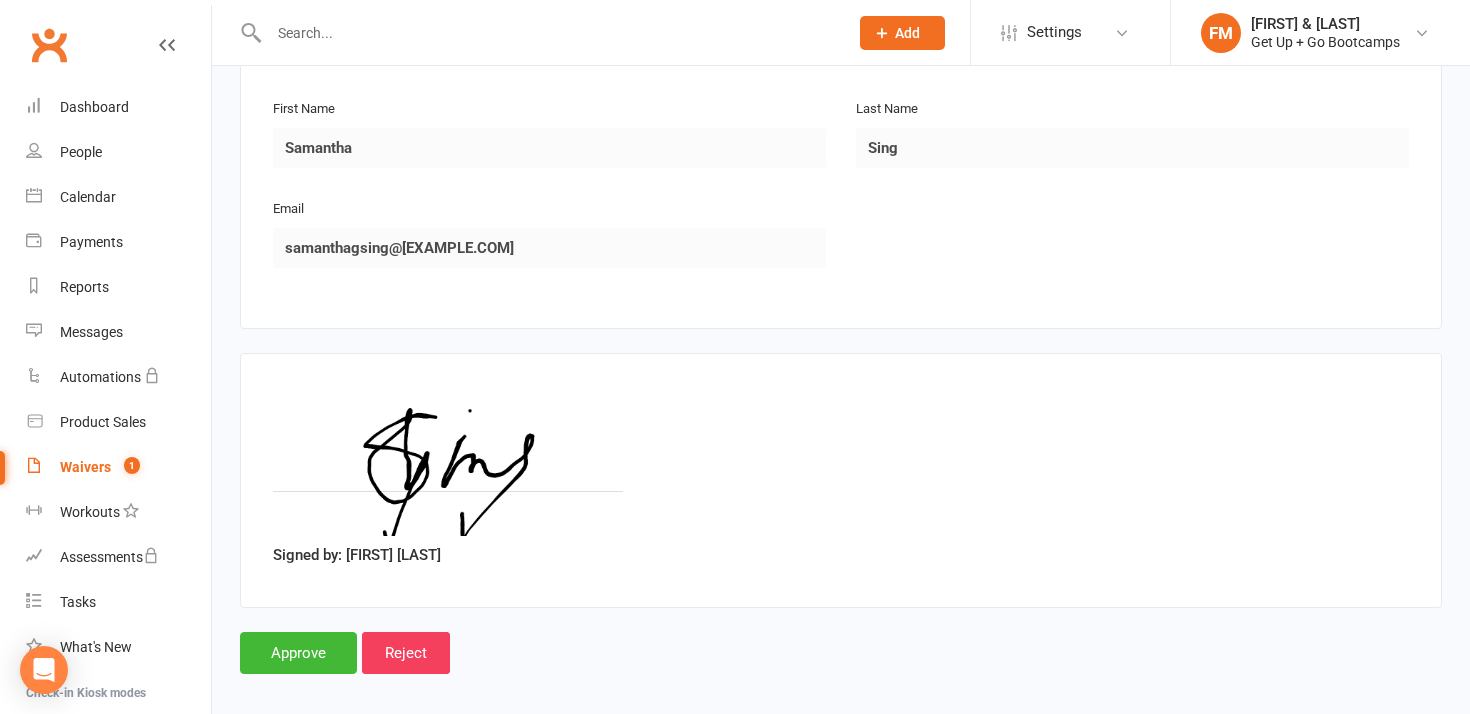 scroll, scrollTop: 348, scrollLeft: 0, axis: vertical 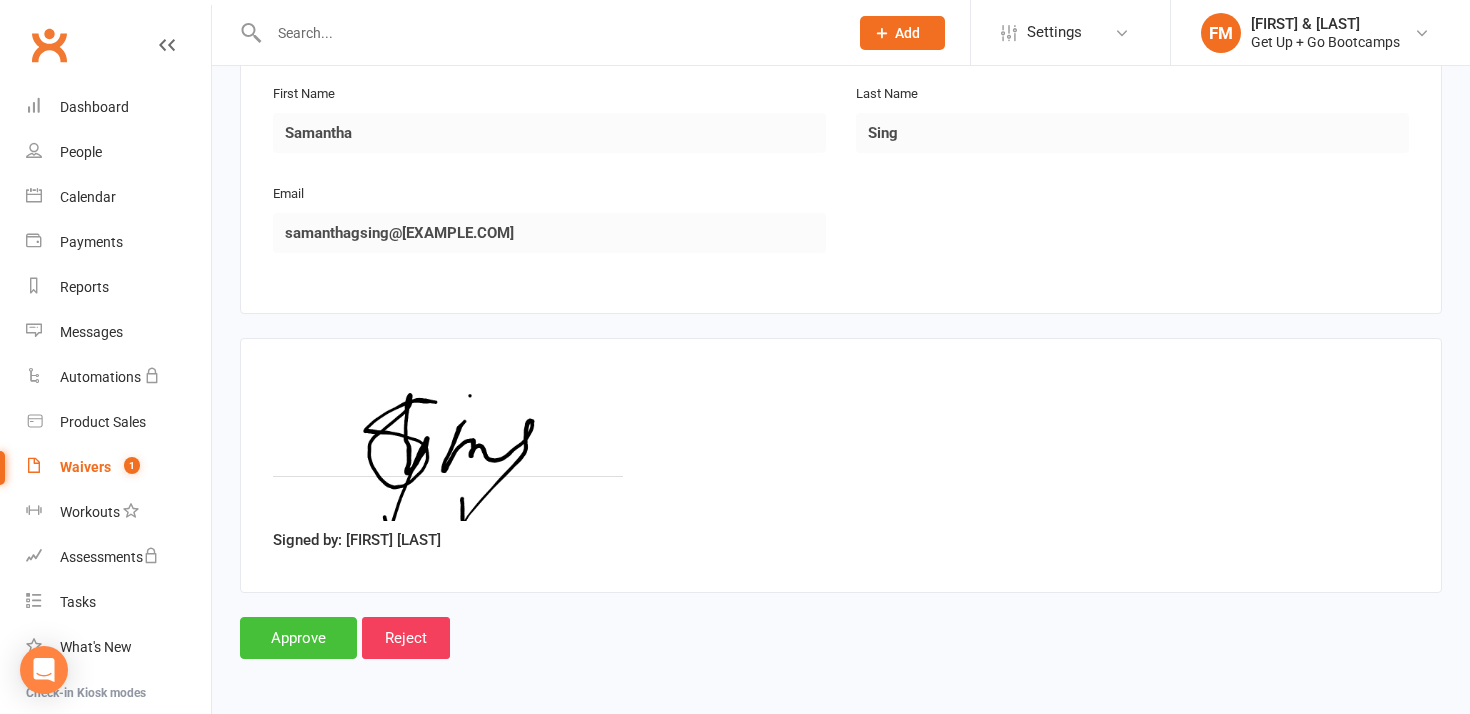 click on "Approve" at bounding box center (298, 638) 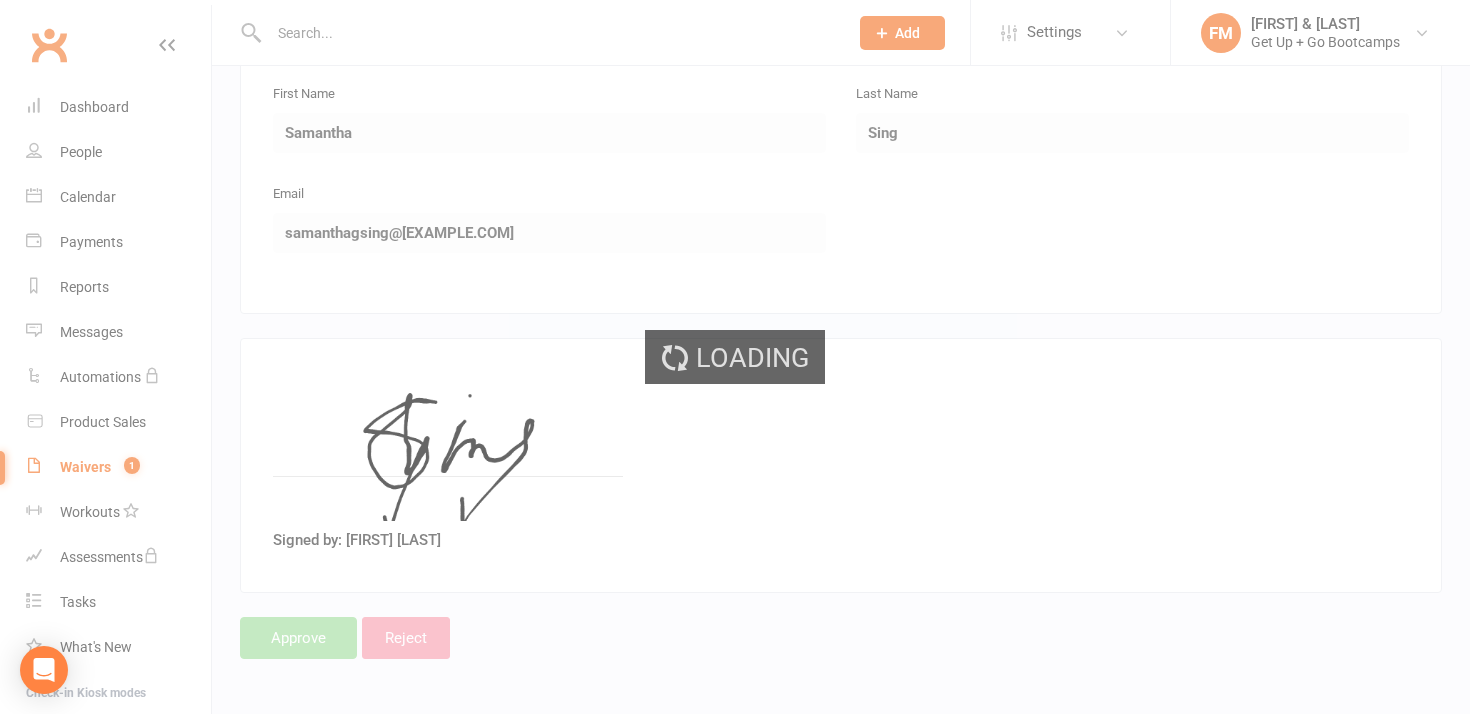 scroll, scrollTop: 0, scrollLeft: 0, axis: both 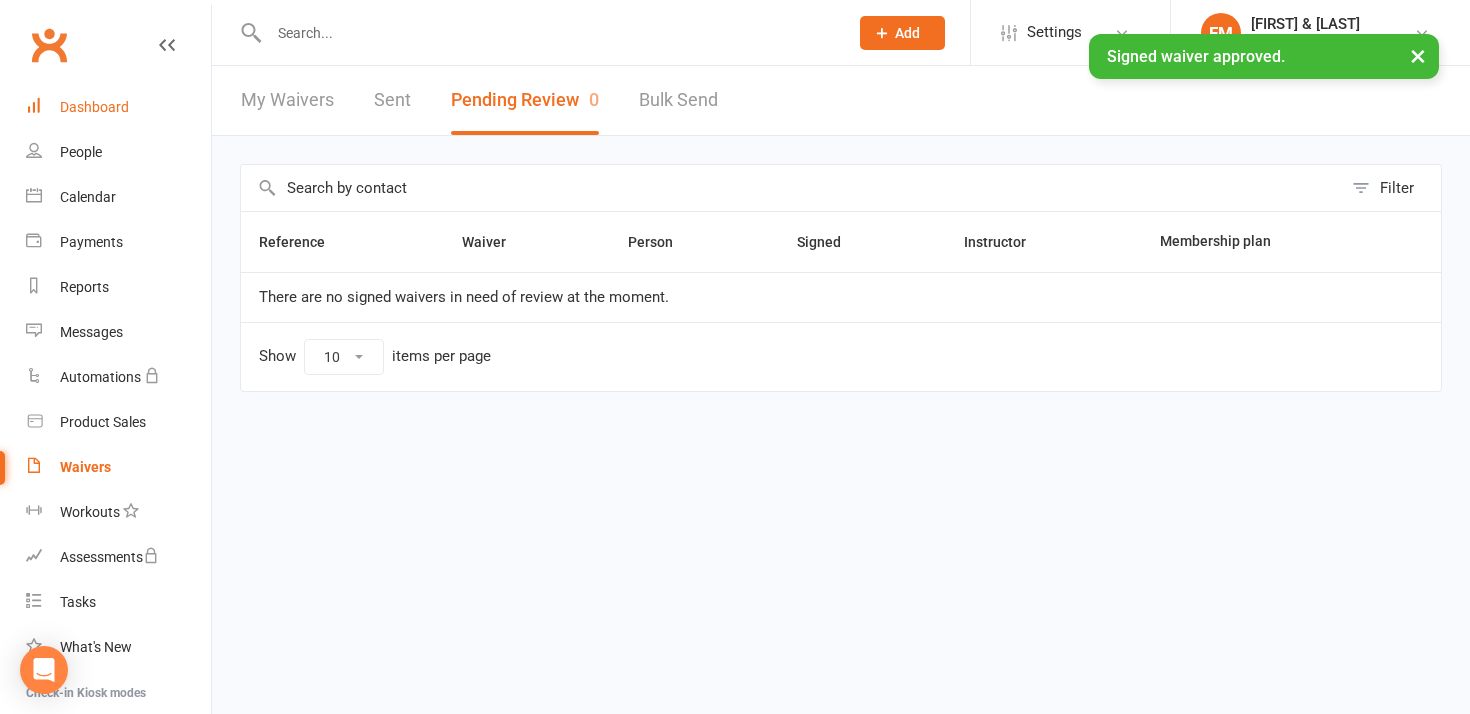 click on "Dashboard" at bounding box center [94, 107] 